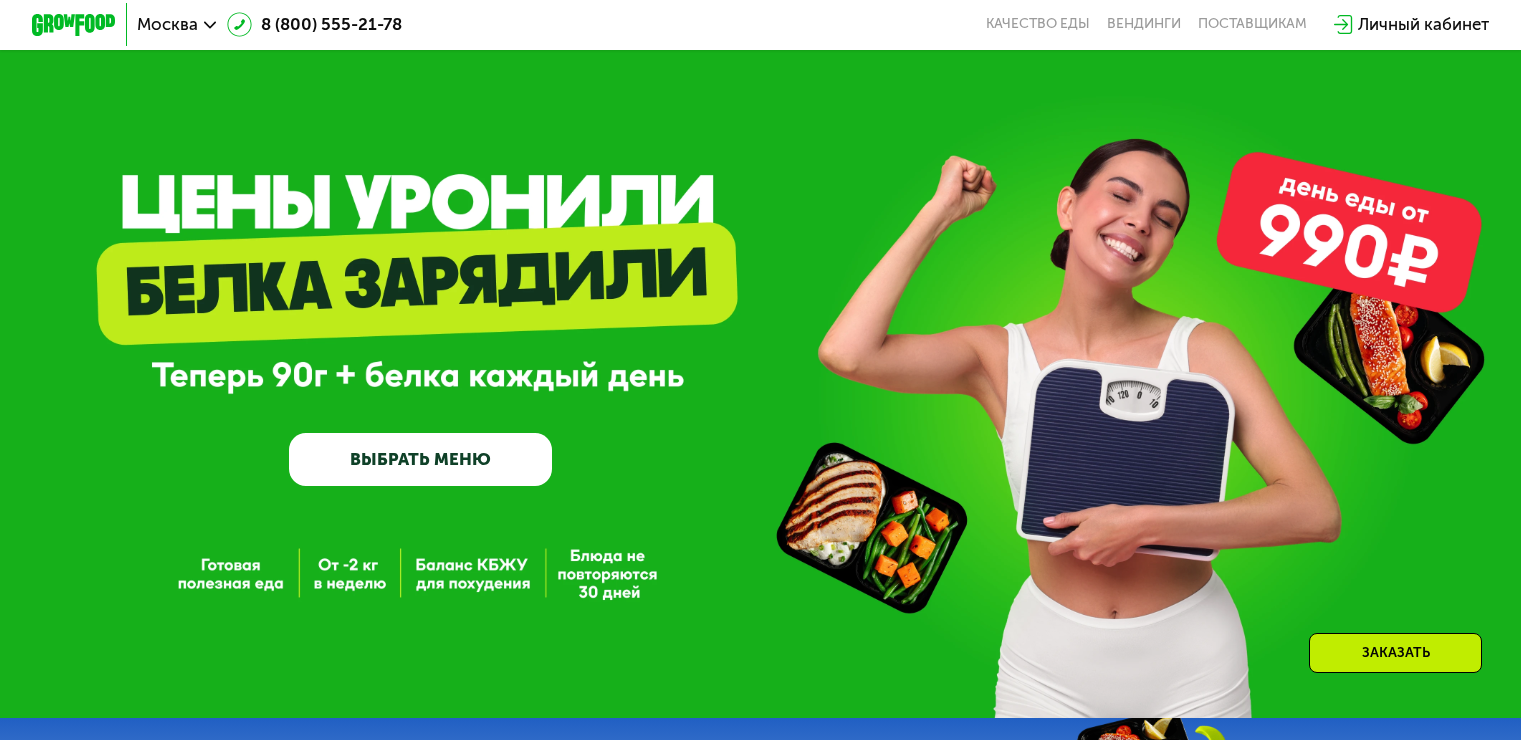 scroll, scrollTop: 1500, scrollLeft: 0, axis: vertical 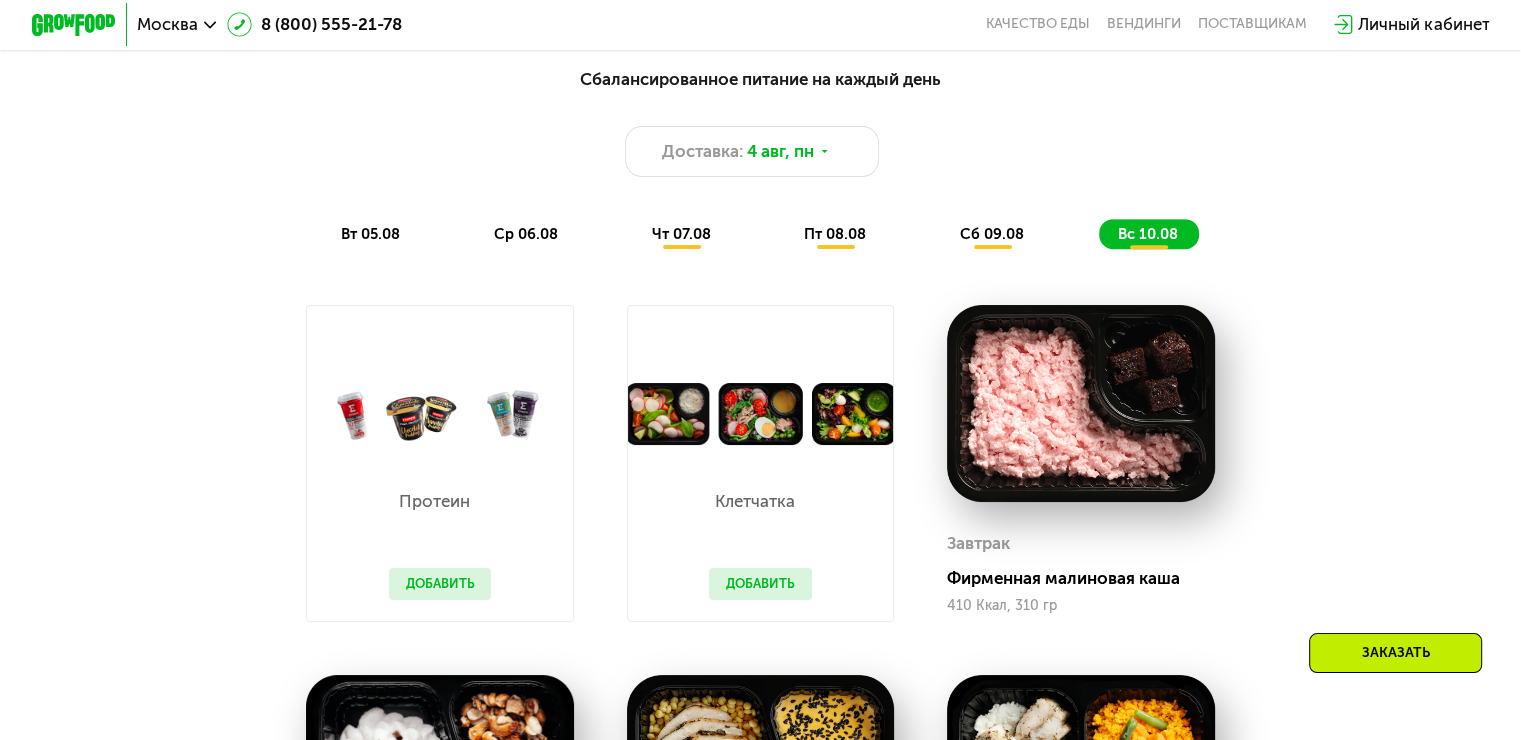 click on "пт 08.08" at bounding box center [835, 234] 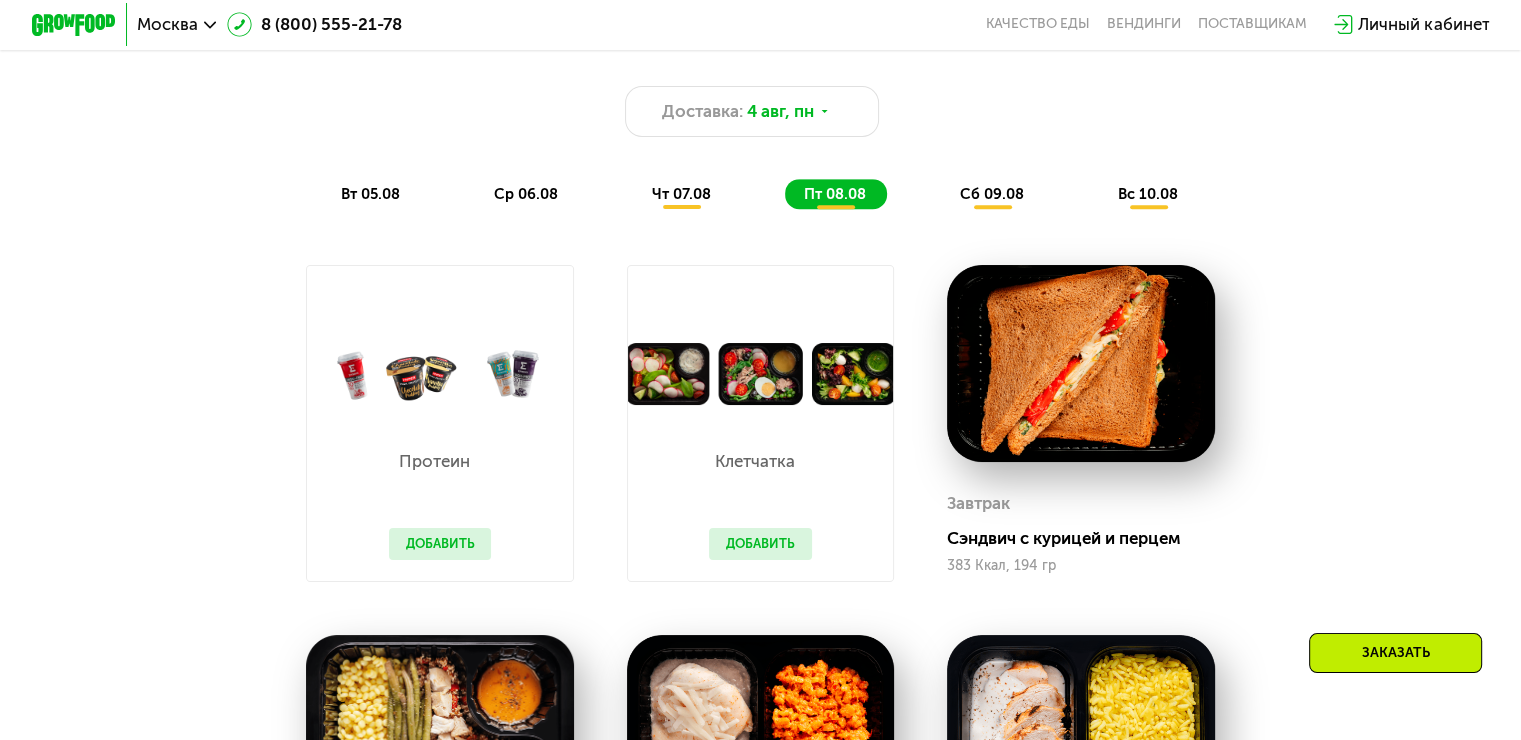 scroll, scrollTop: 1100, scrollLeft: 0, axis: vertical 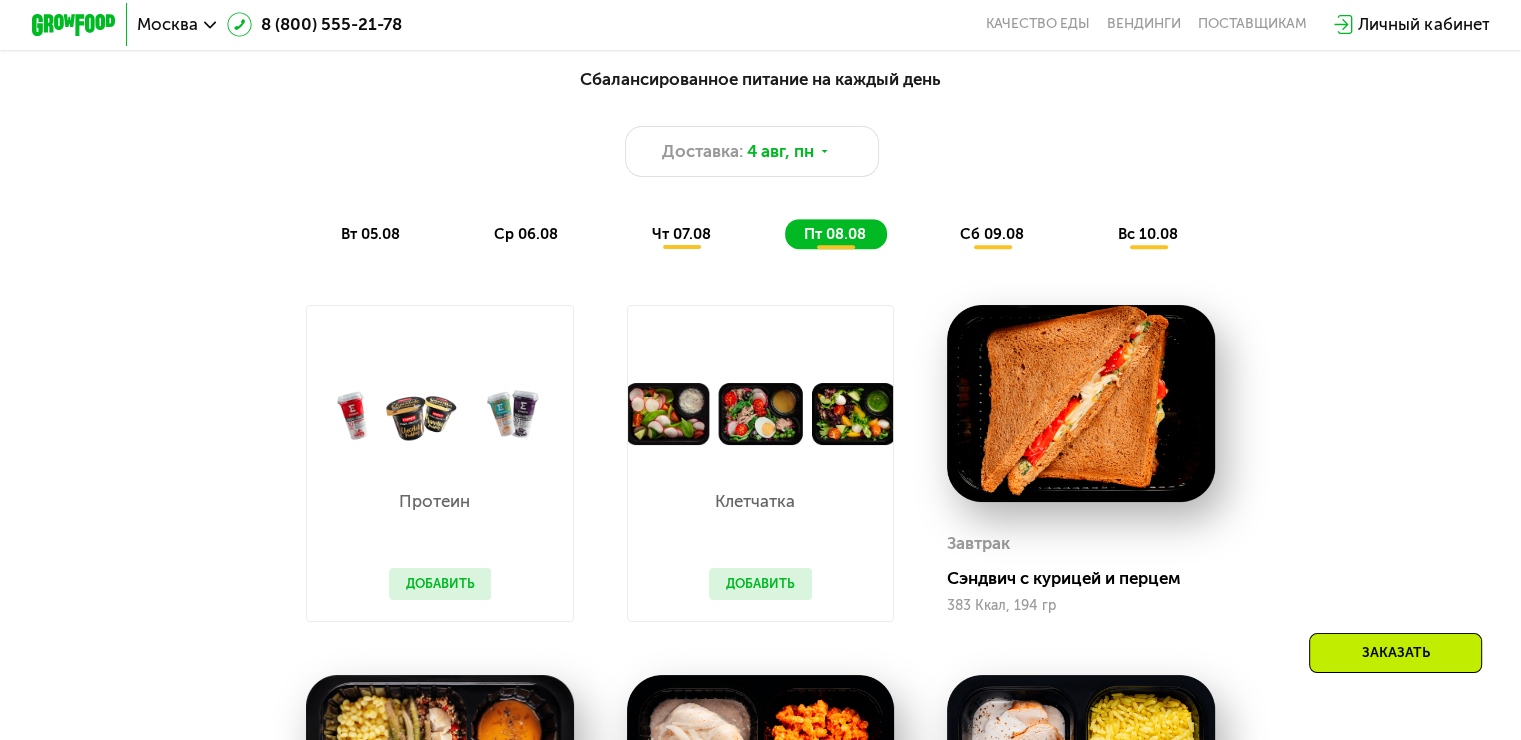 click on "сб 09.08" at bounding box center [992, 234] 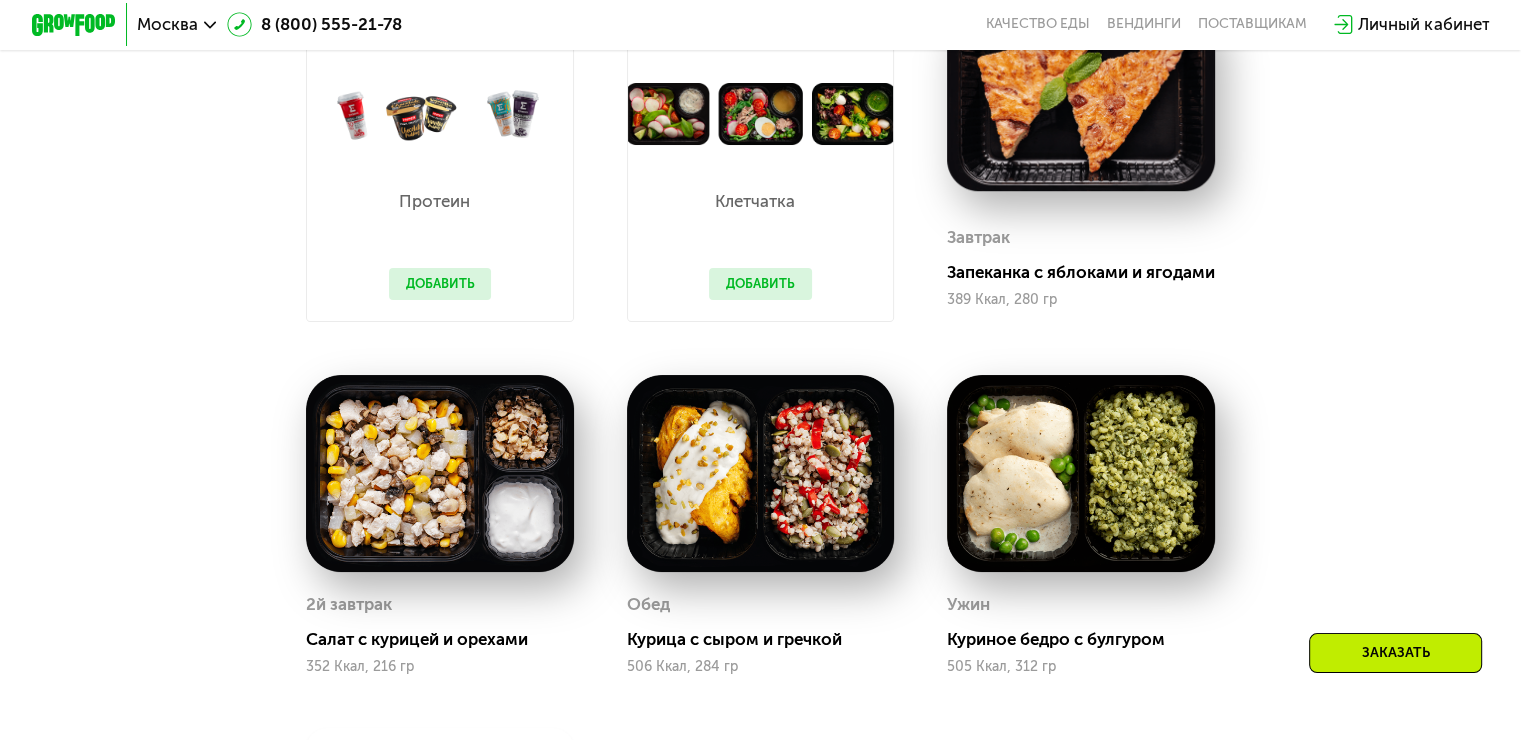 scroll, scrollTop: 1000, scrollLeft: 0, axis: vertical 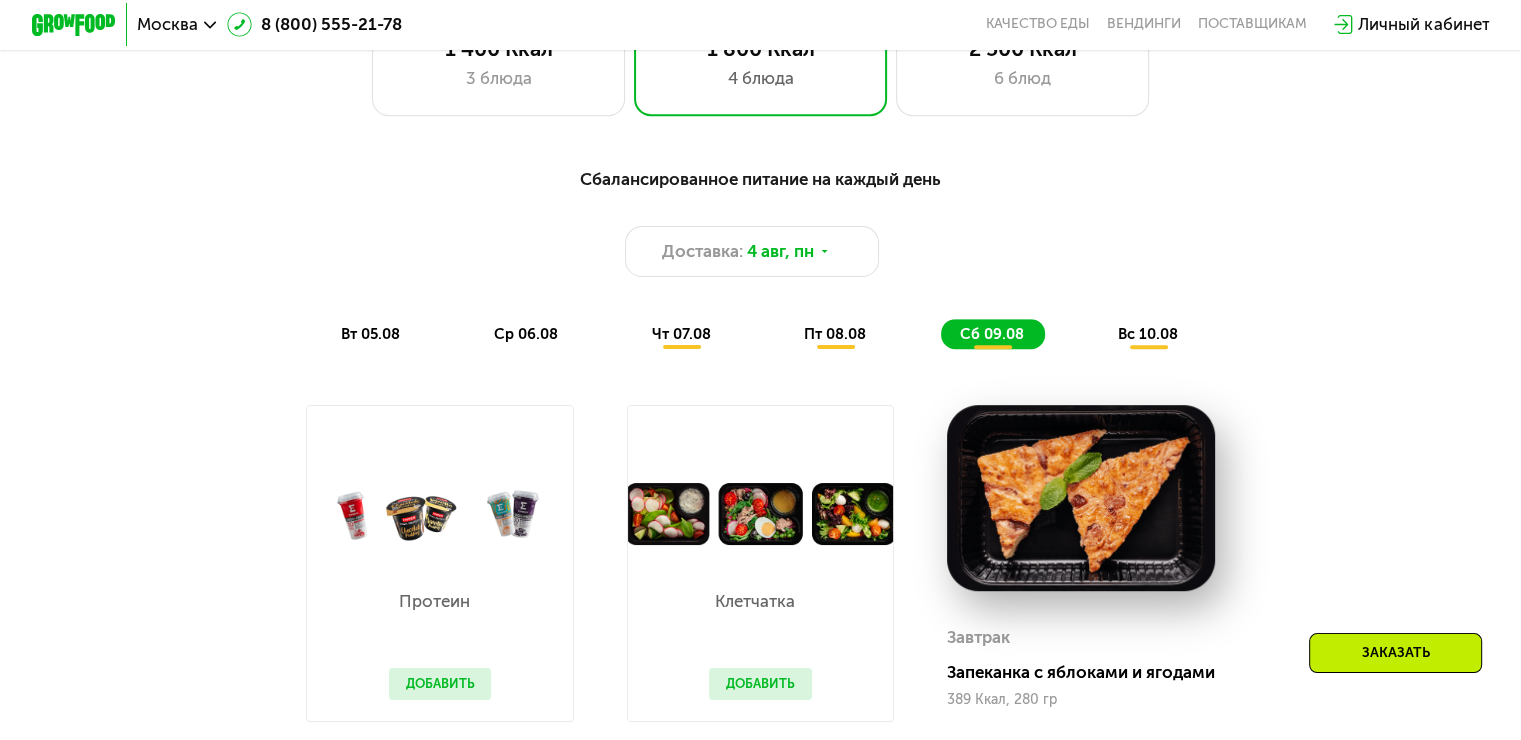 click on "вс 10.08" at bounding box center [1148, 334] 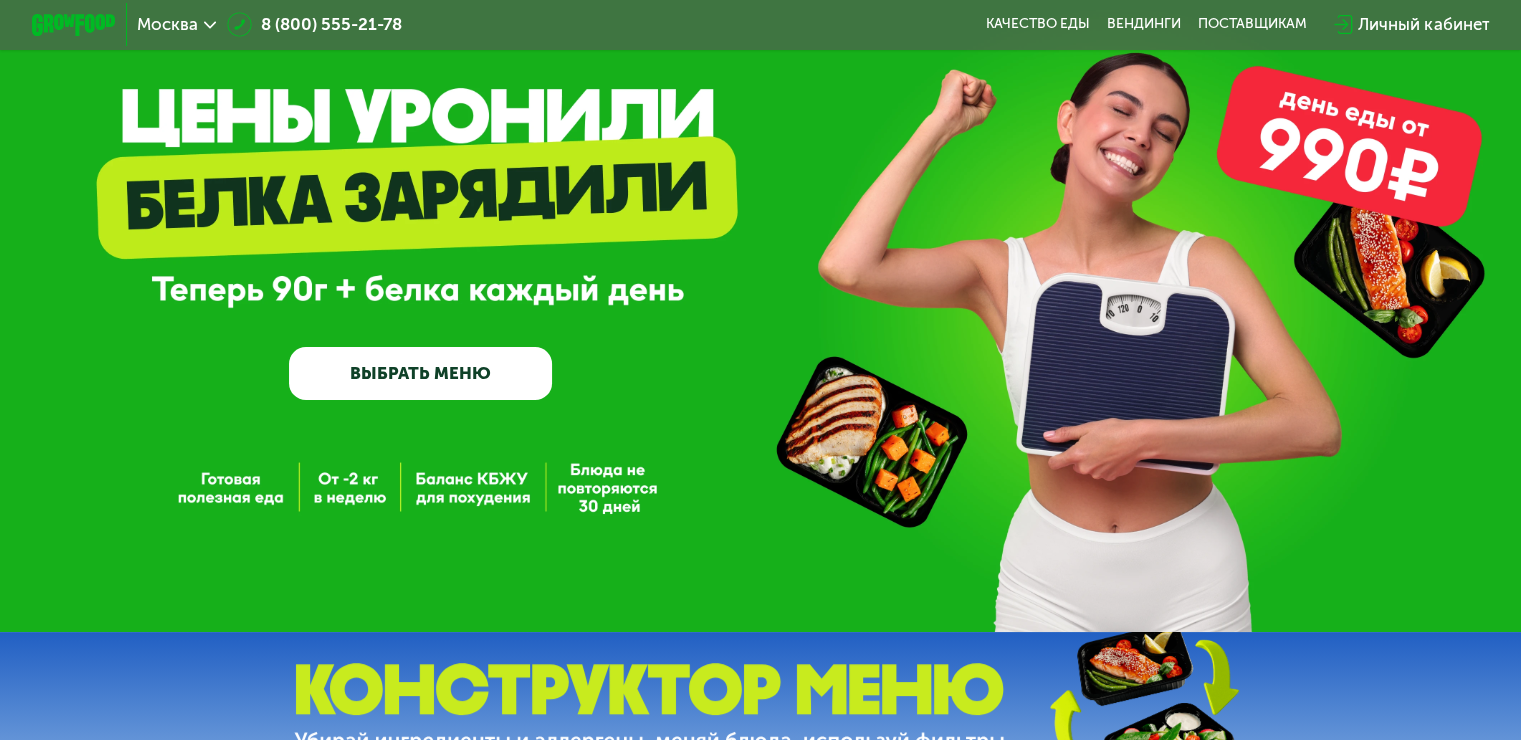 scroll, scrollTop: 0, scrollLeft: 0, axis: both 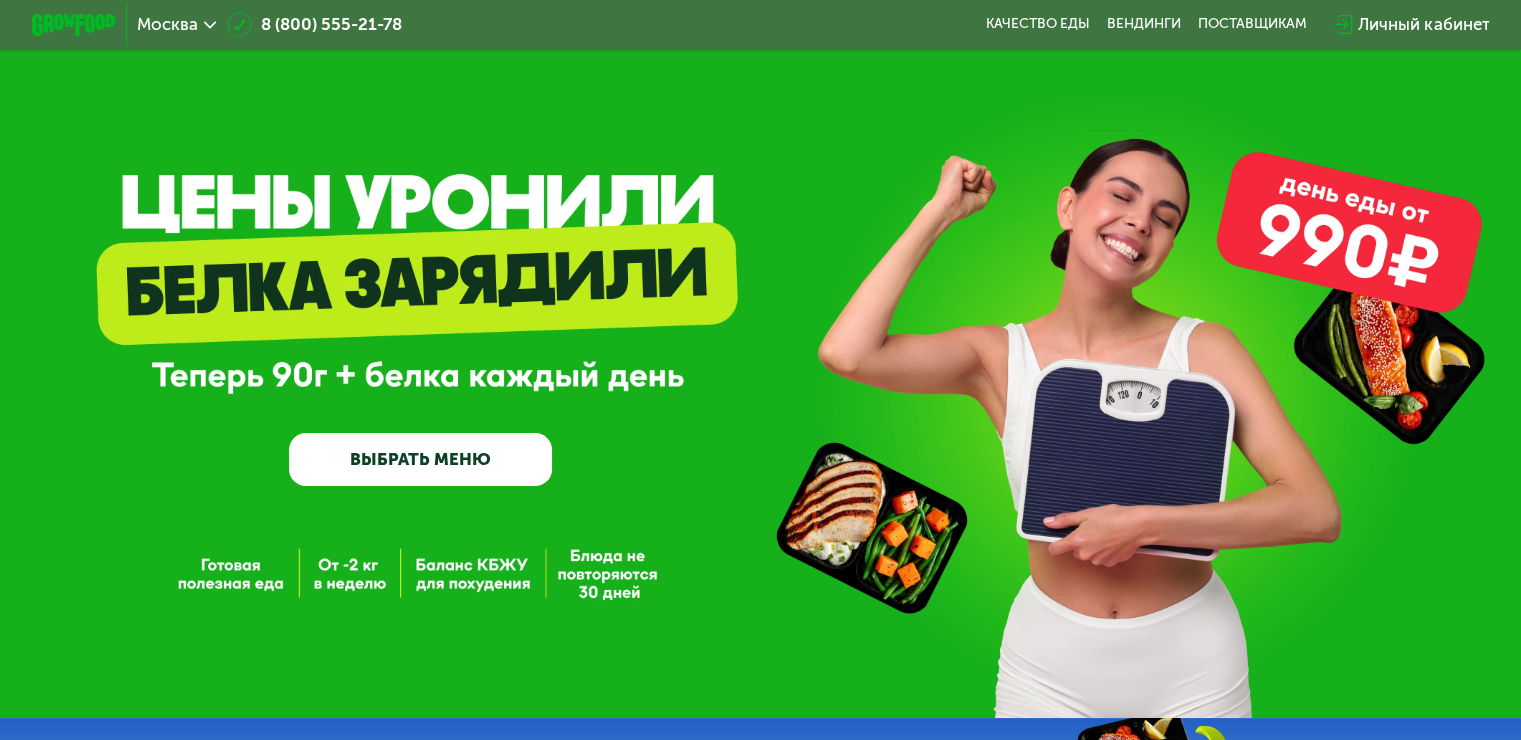 click on "Личный кабинет" at bounding box center [1423, 24] 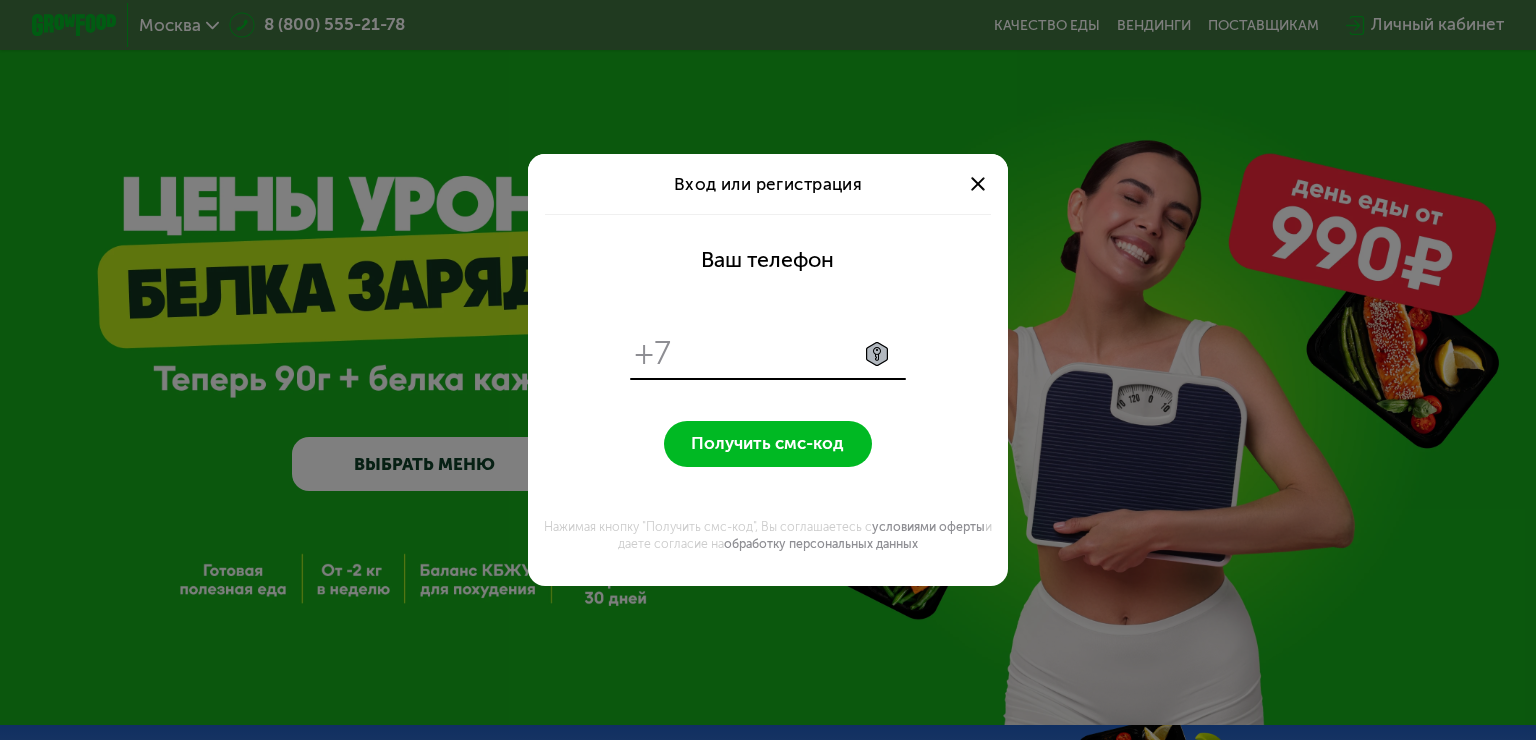 click at bounding box center [791, 353] 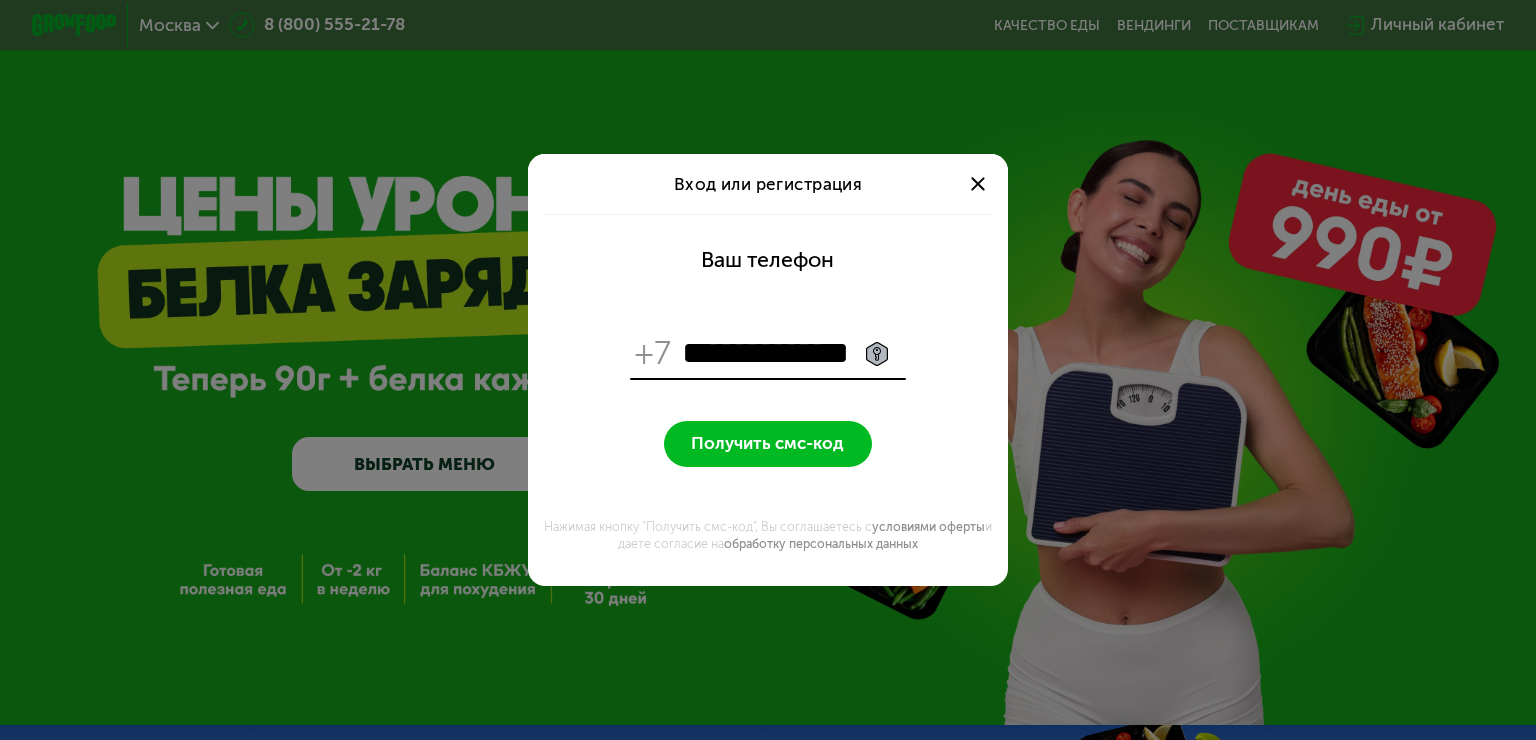 type on "**********" 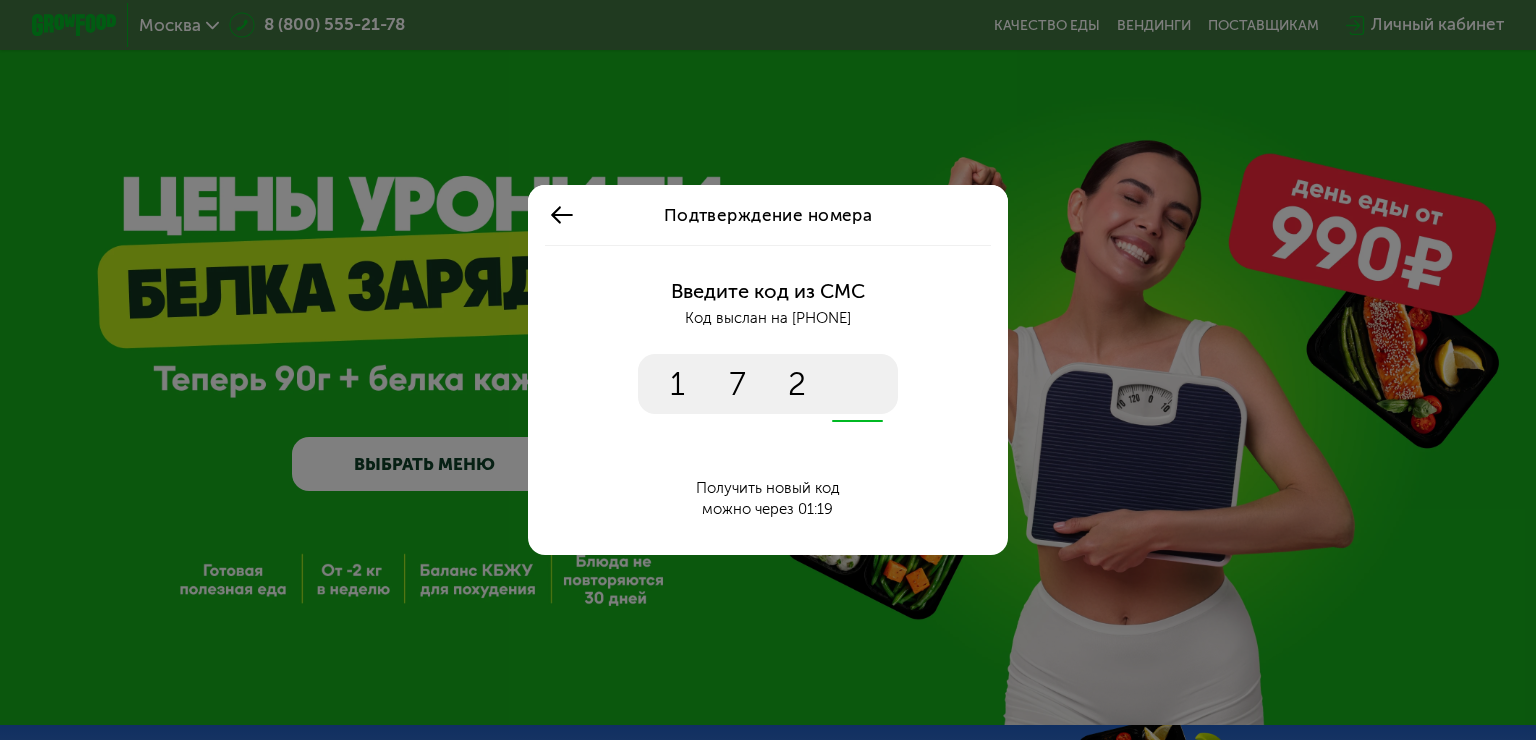 type on "****" 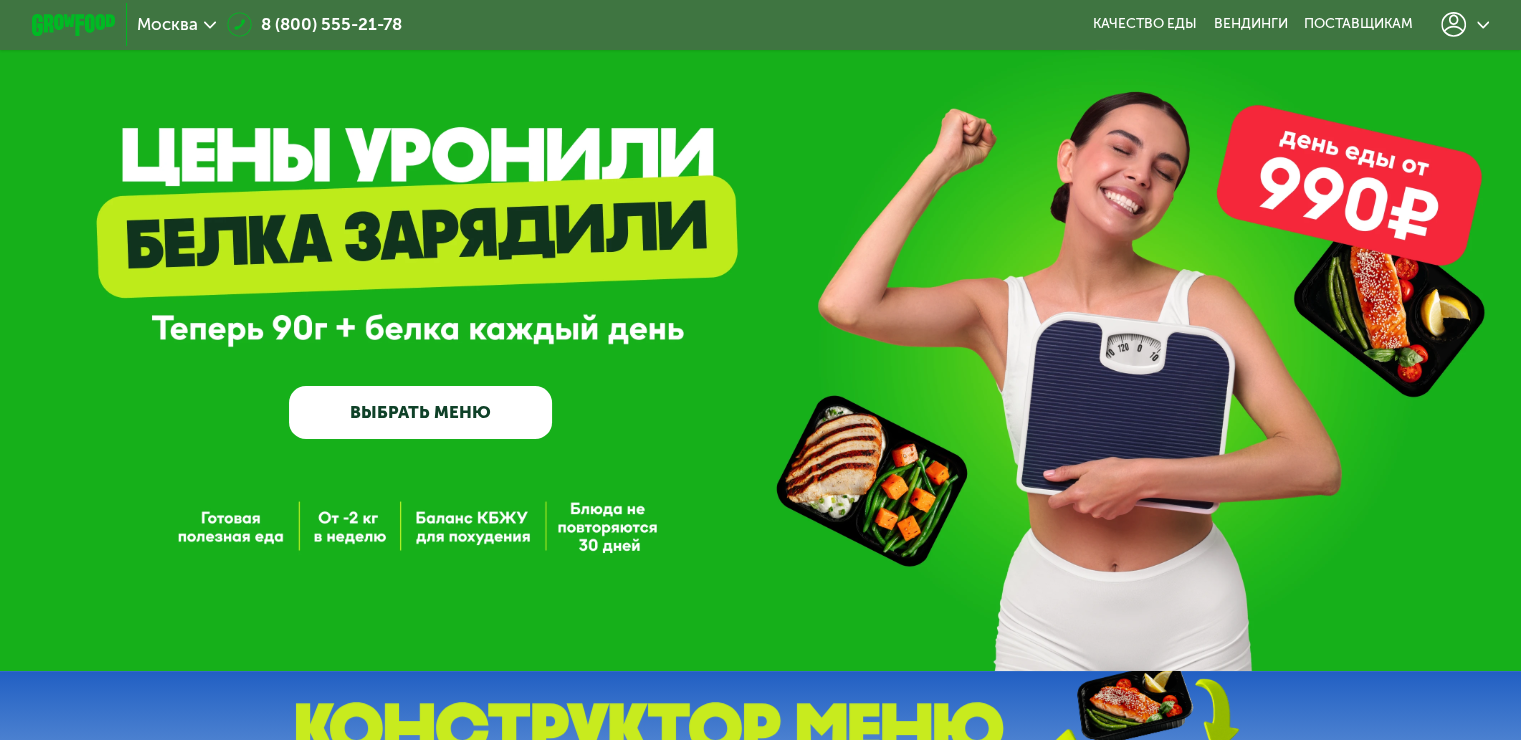 scroll, scrollTop: 0, scrollLeft: 0, axis: both 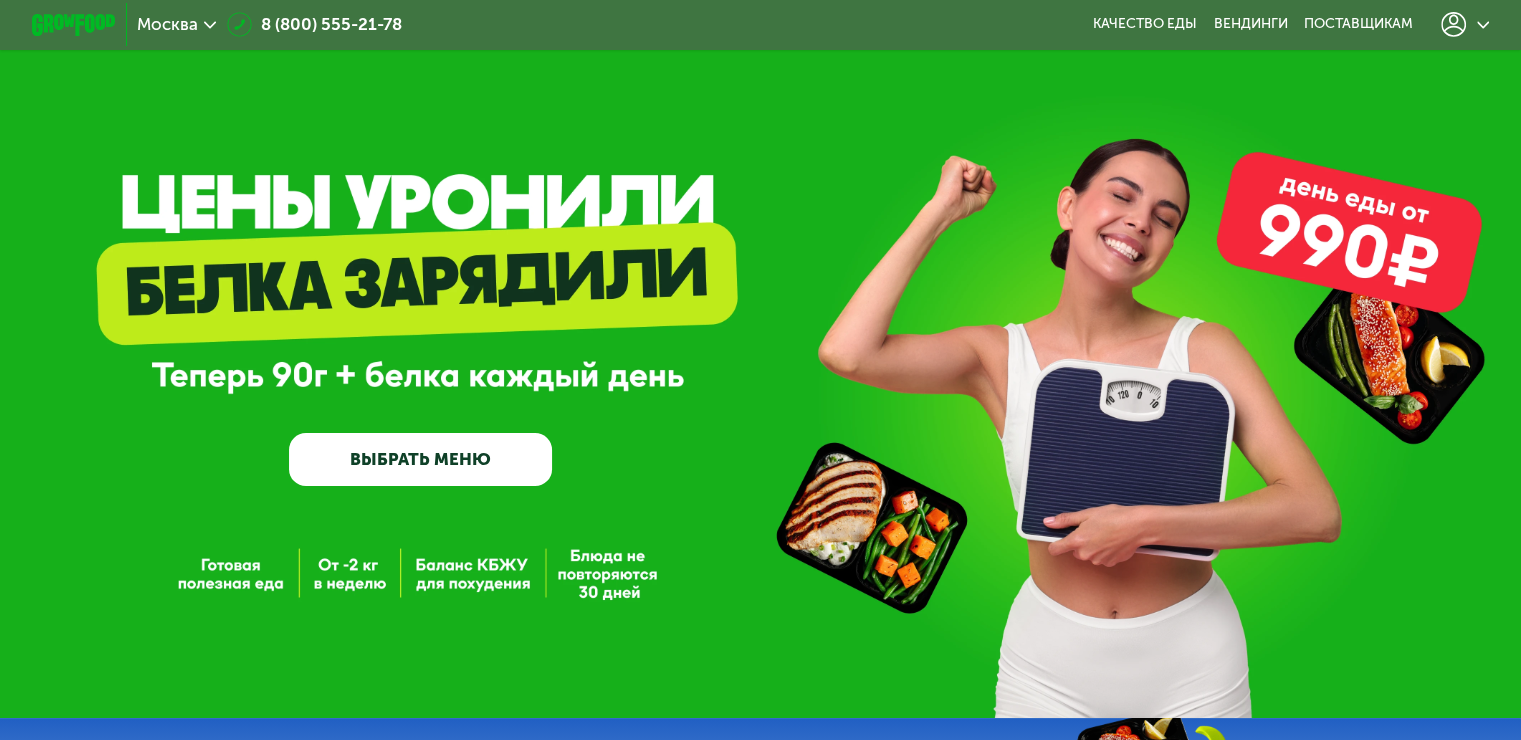 click 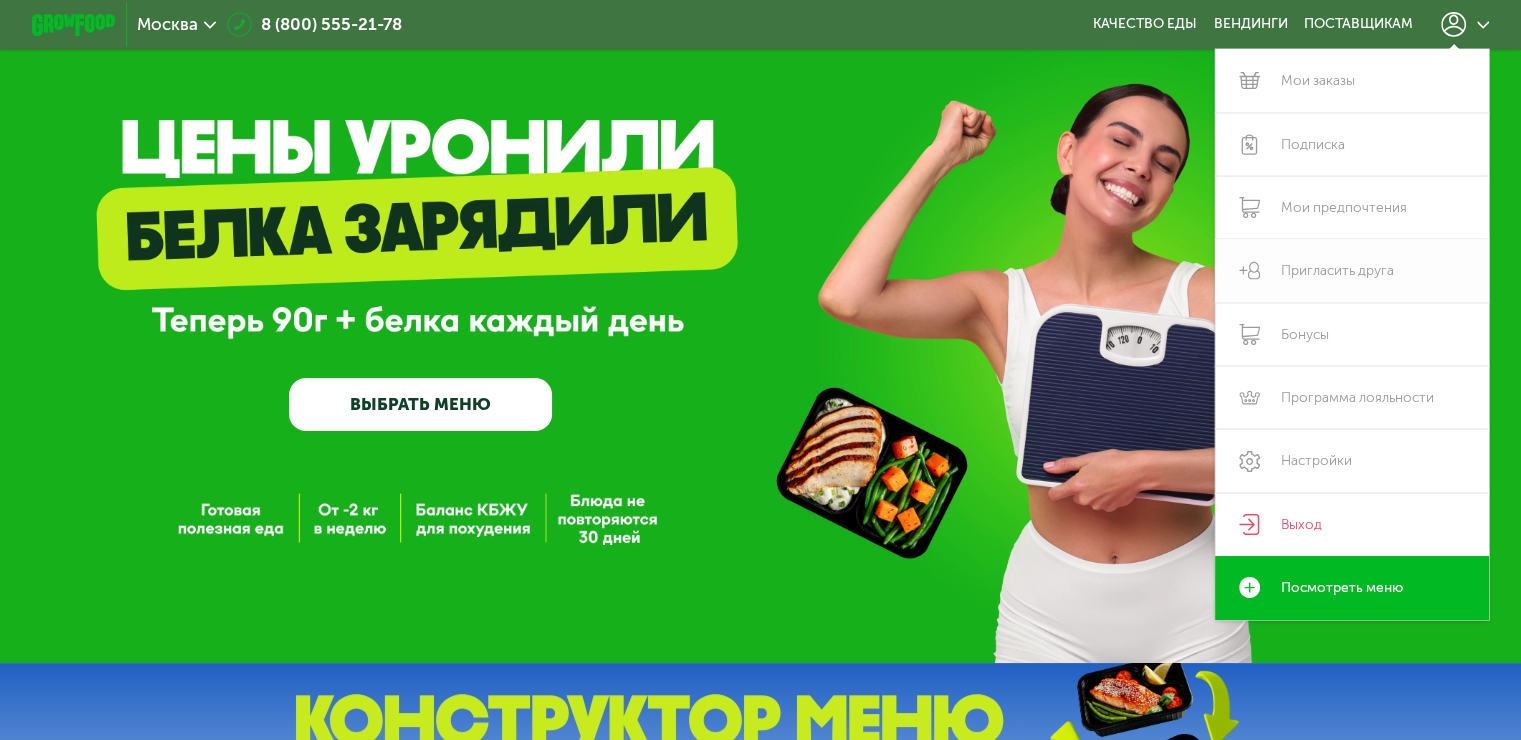 scroll, scrollTop: 100, scrollLeft: 0, axis: vertical 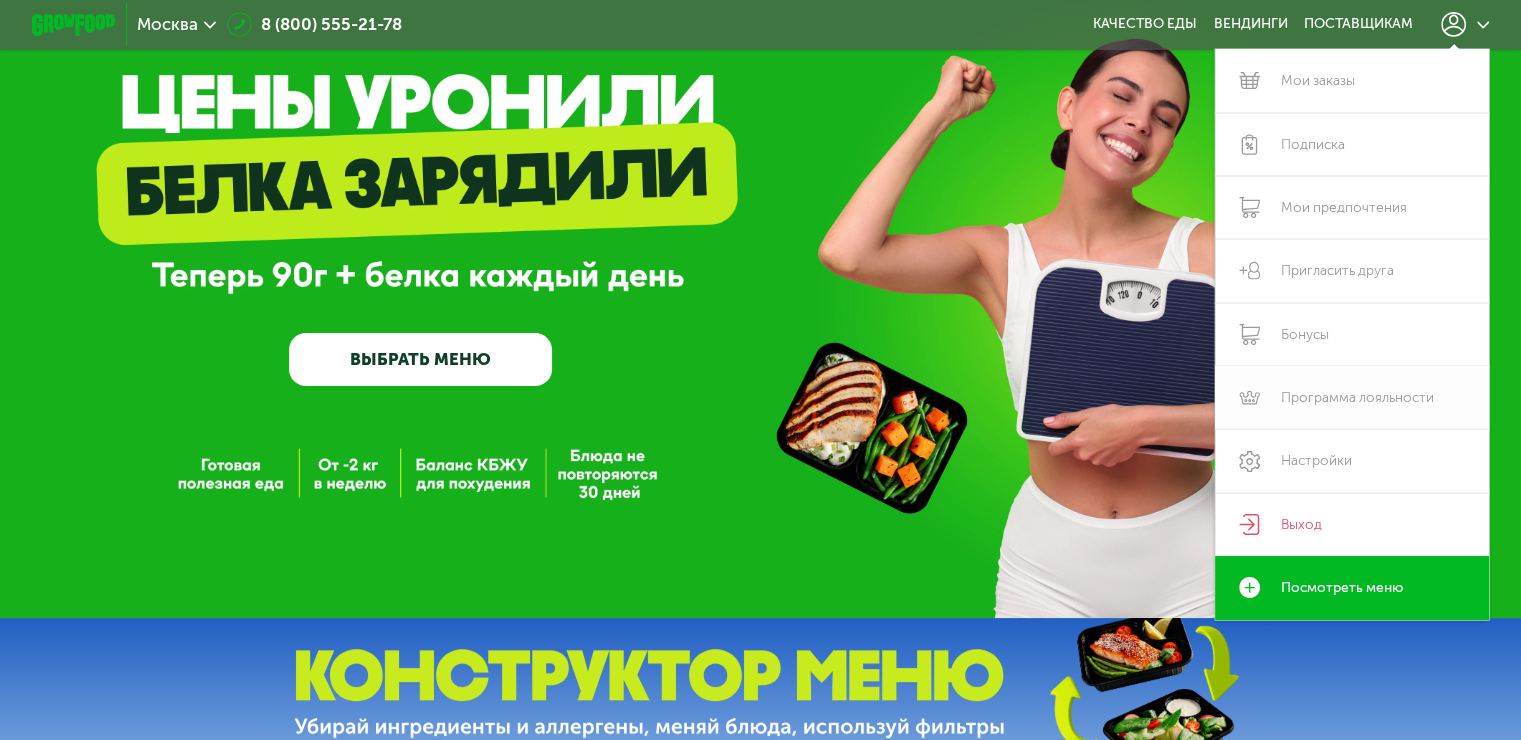 click on "Программа лояльности" at bounding box center [1352, 397] 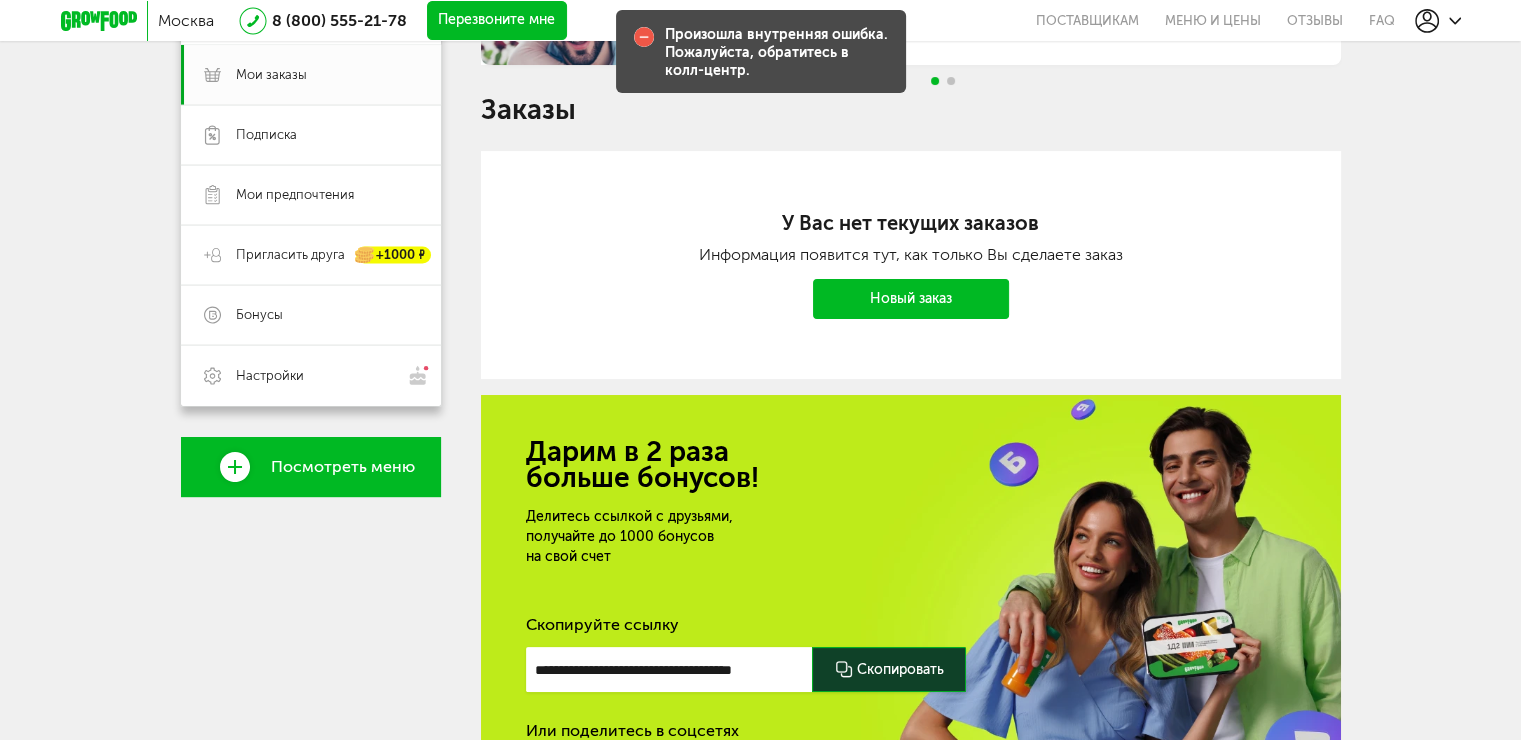 scroll, scrollTop: 300, scrollLeft: 0, axis: vertical 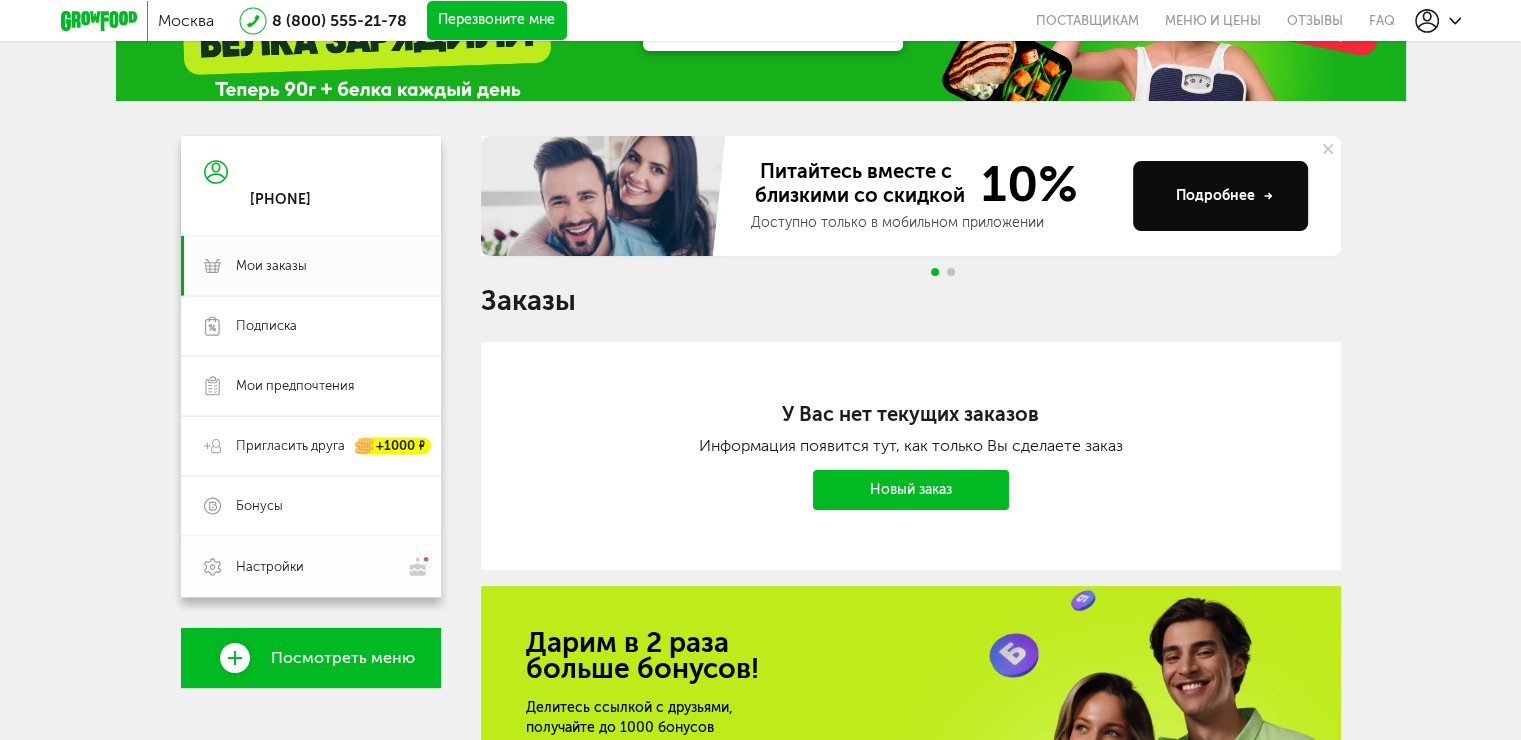 click on "Настройки" at bounding box center (327, 566) 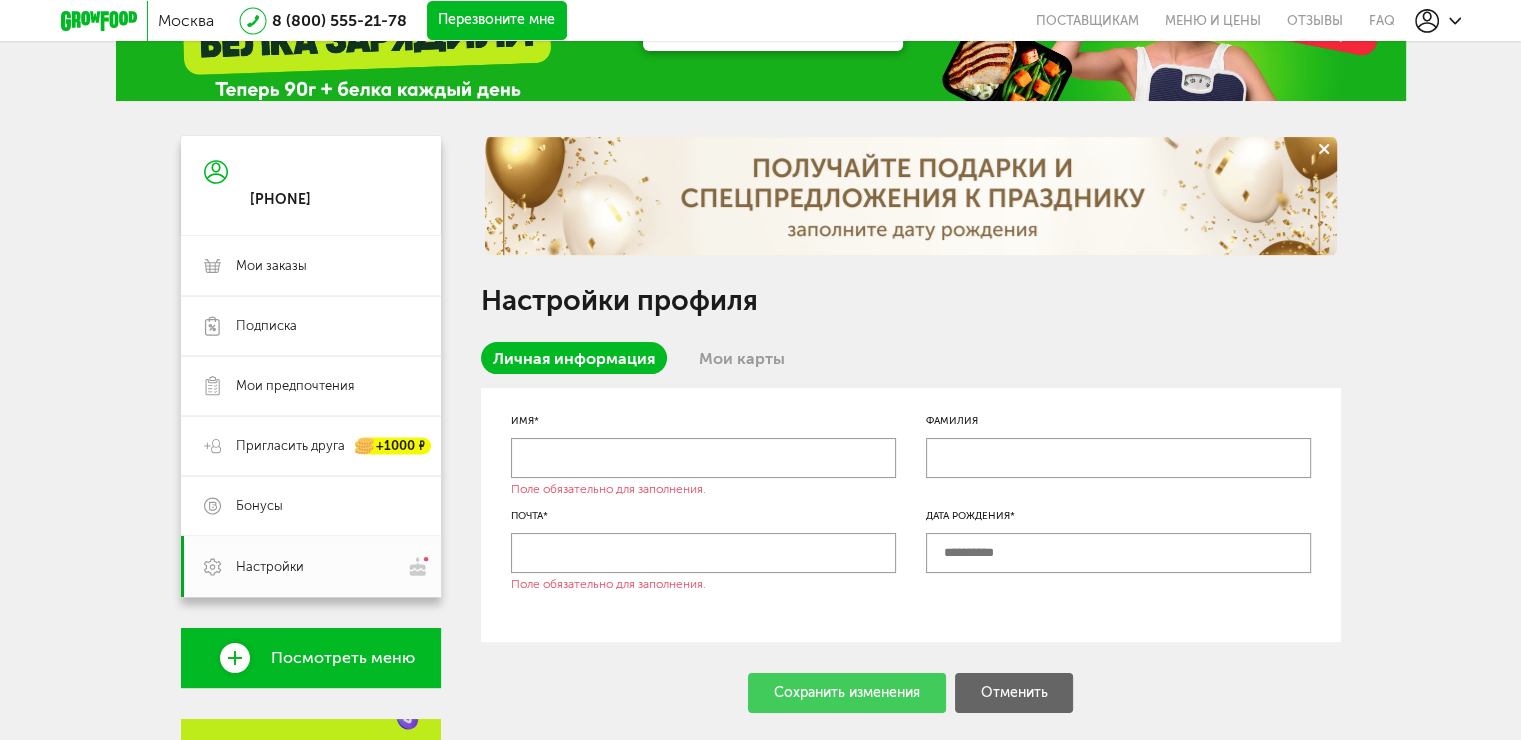 click at bounding box center (703, 458) 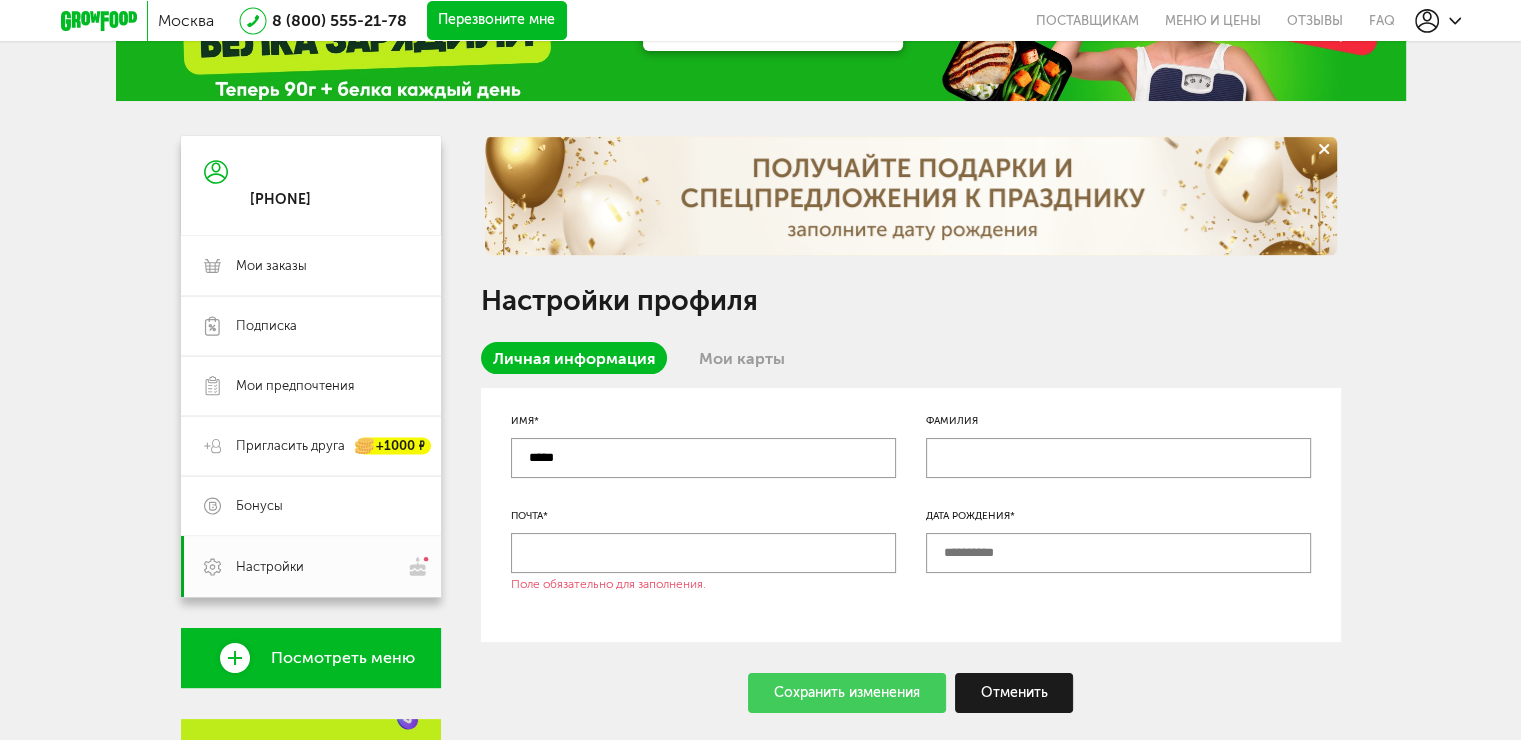 type on "*****" 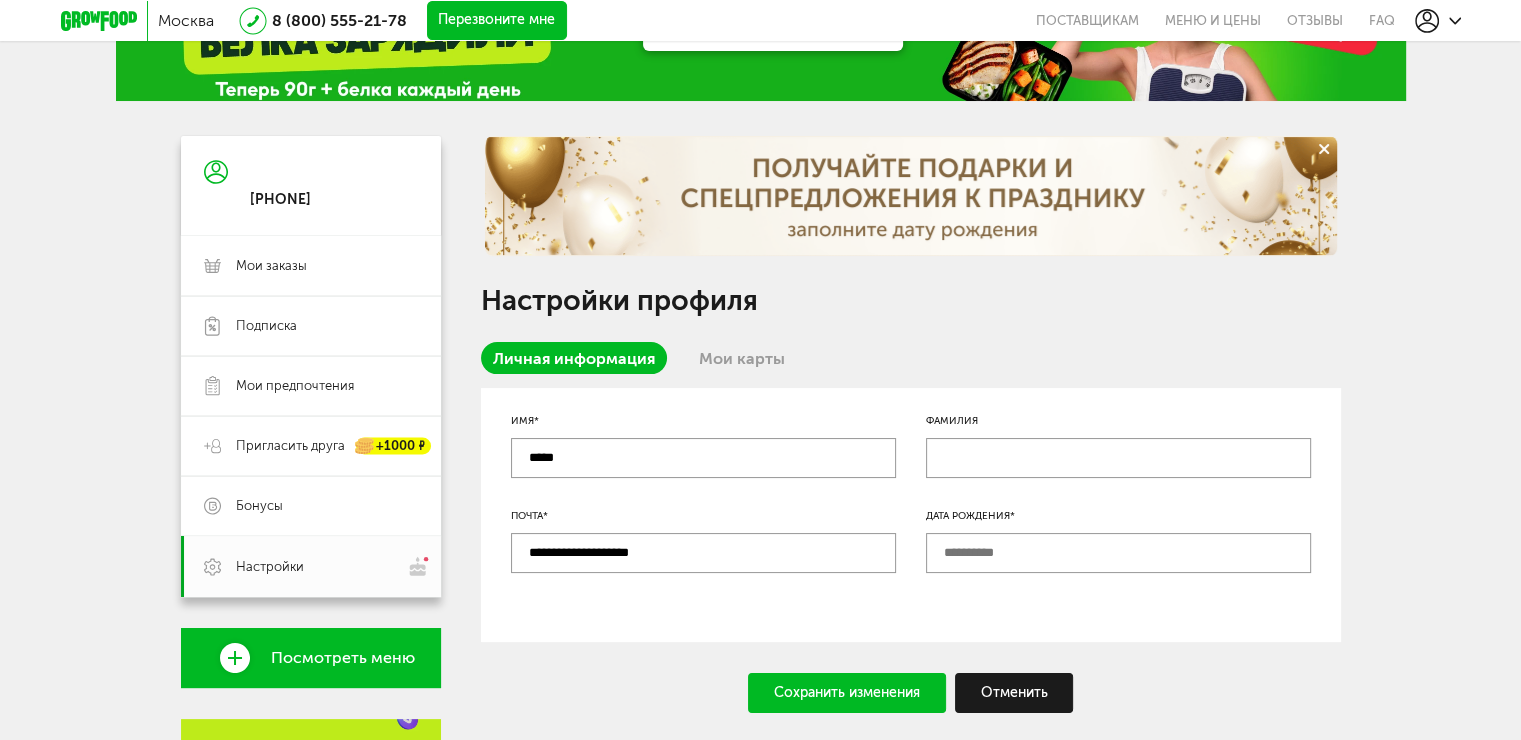 click at bounding box center [1118, 553] 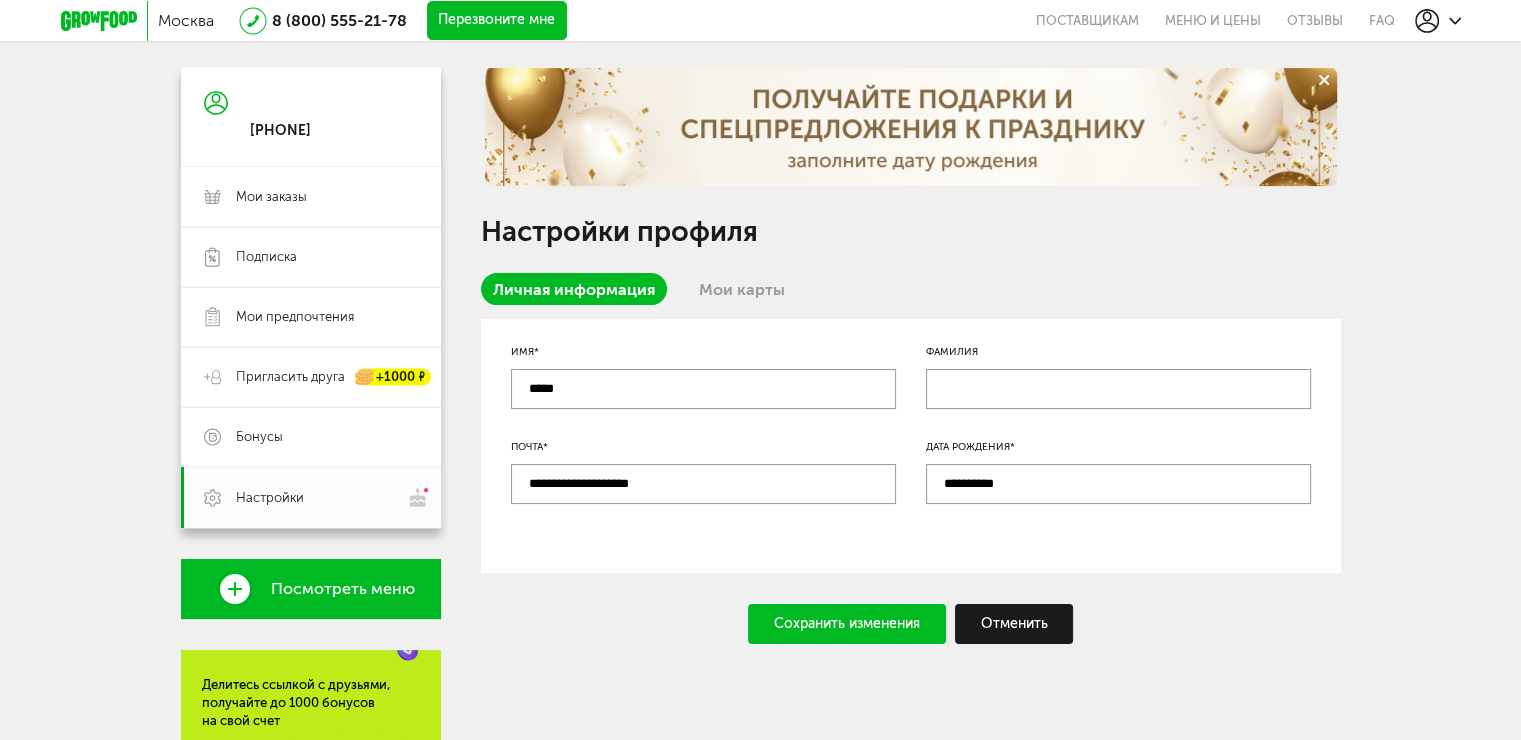 scroll, scrollTop: 300, scrollLeft: 0, axis: vertical 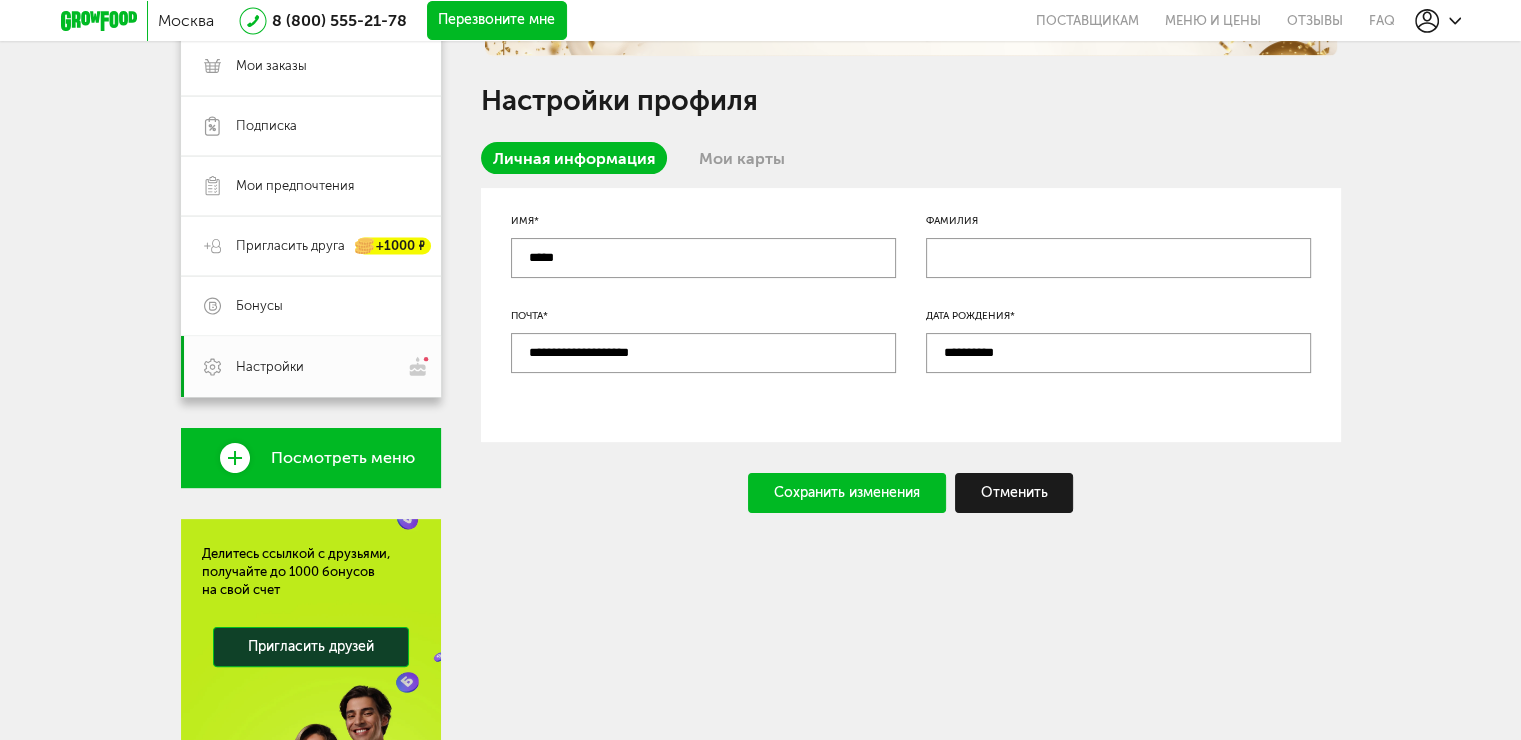 type on "**********" 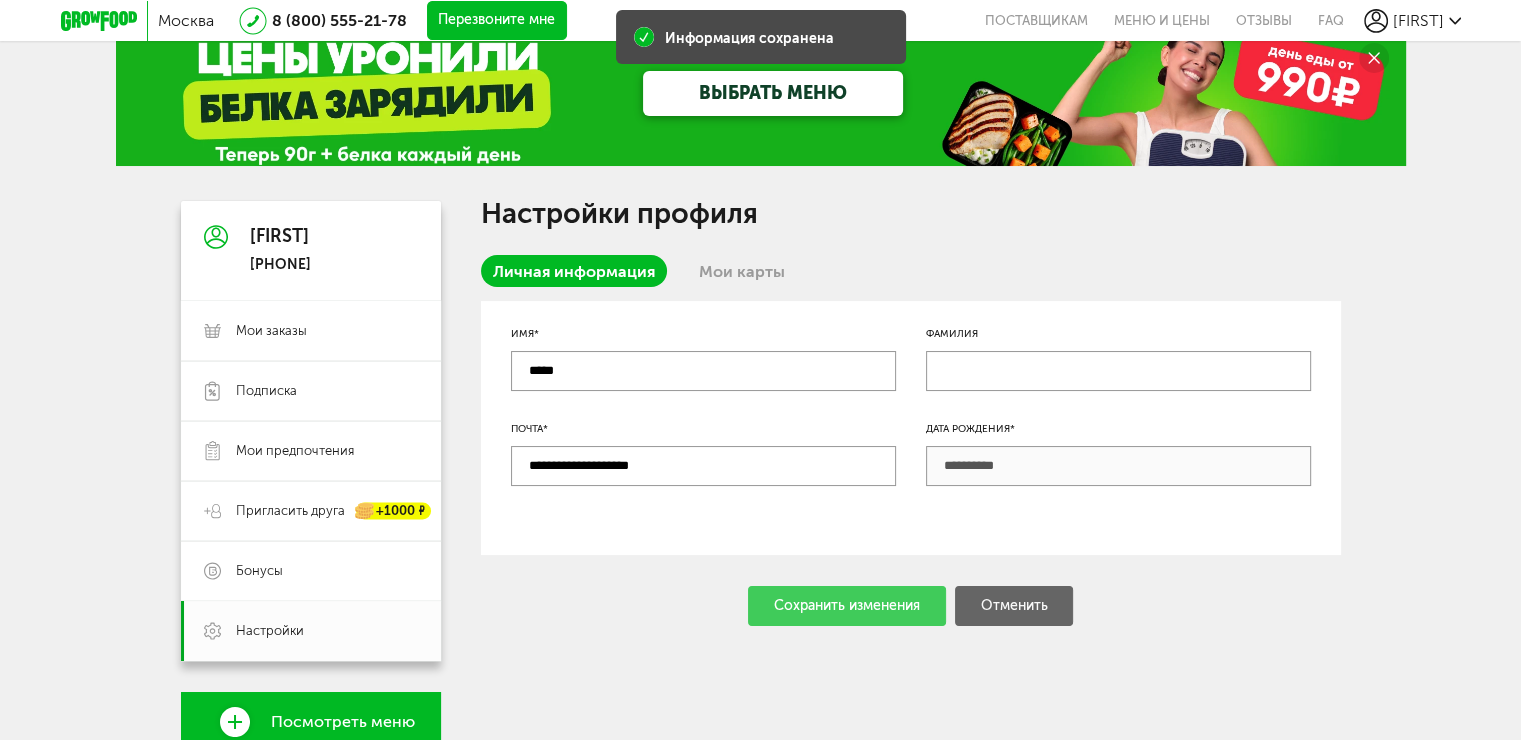 scroll, scrollTop: 0, scrollLeft: 0, axis: both 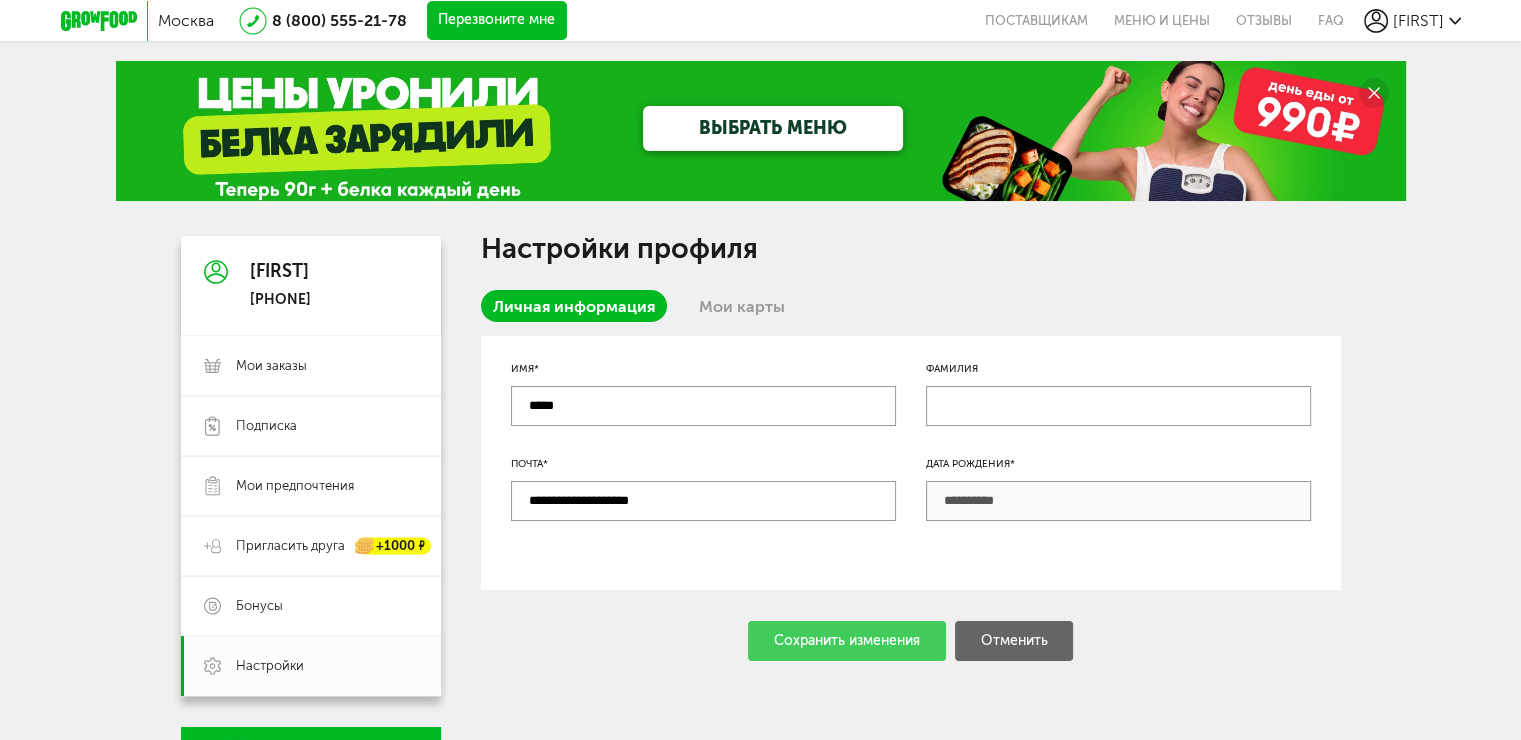 click 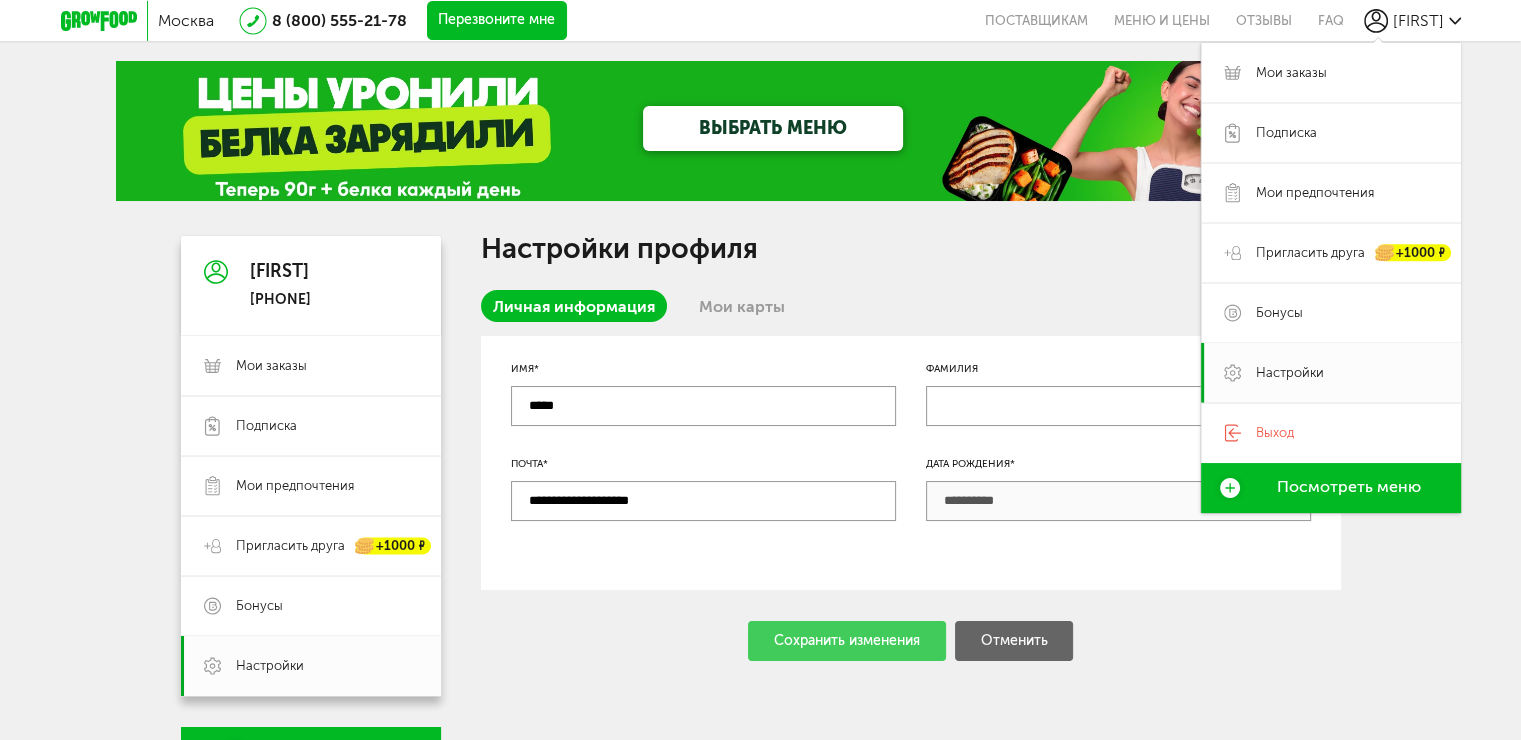 click on "Посмотреть меню" at bounding box center (1349, 487) 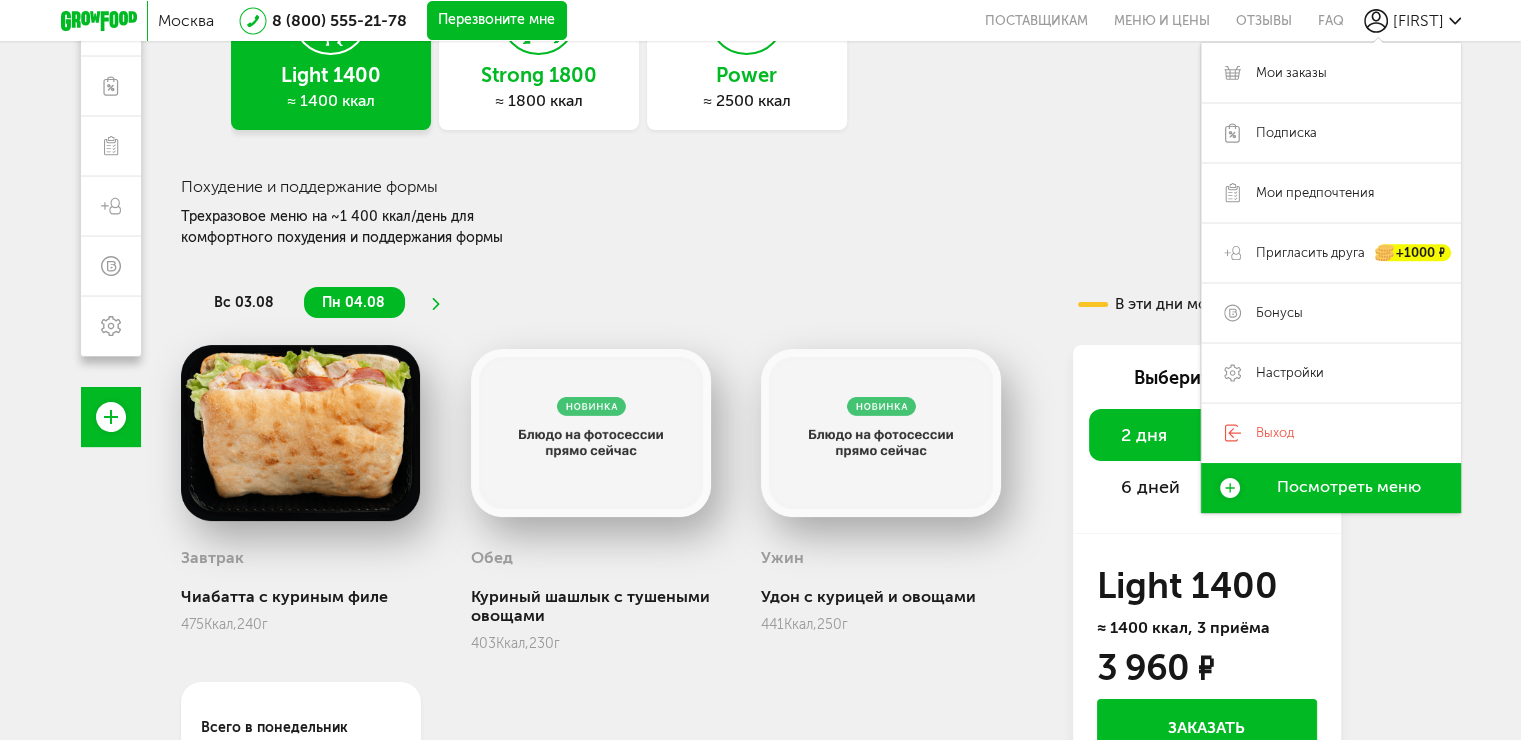 scroll, scrollTop: 0, scrollLeft: 0, axis: both 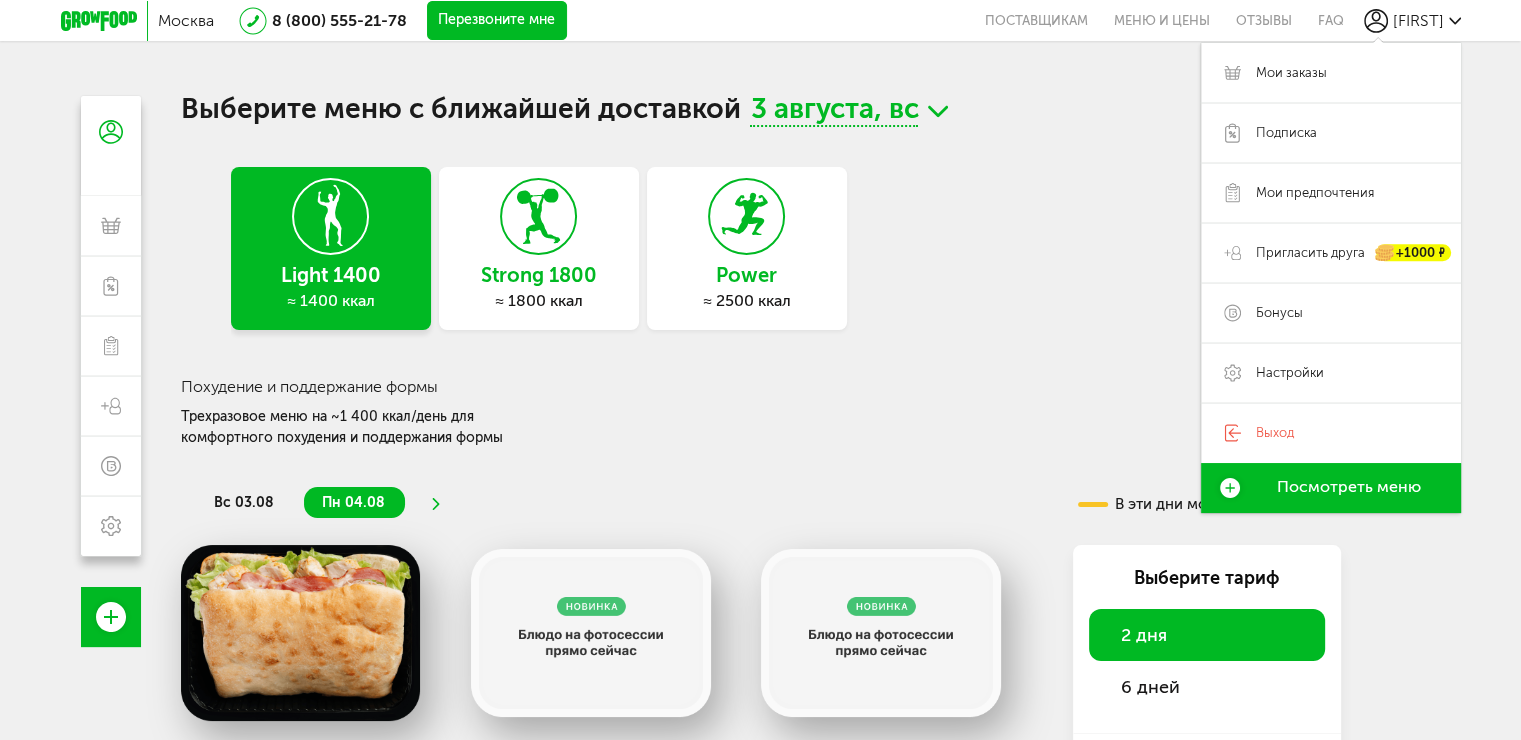 click 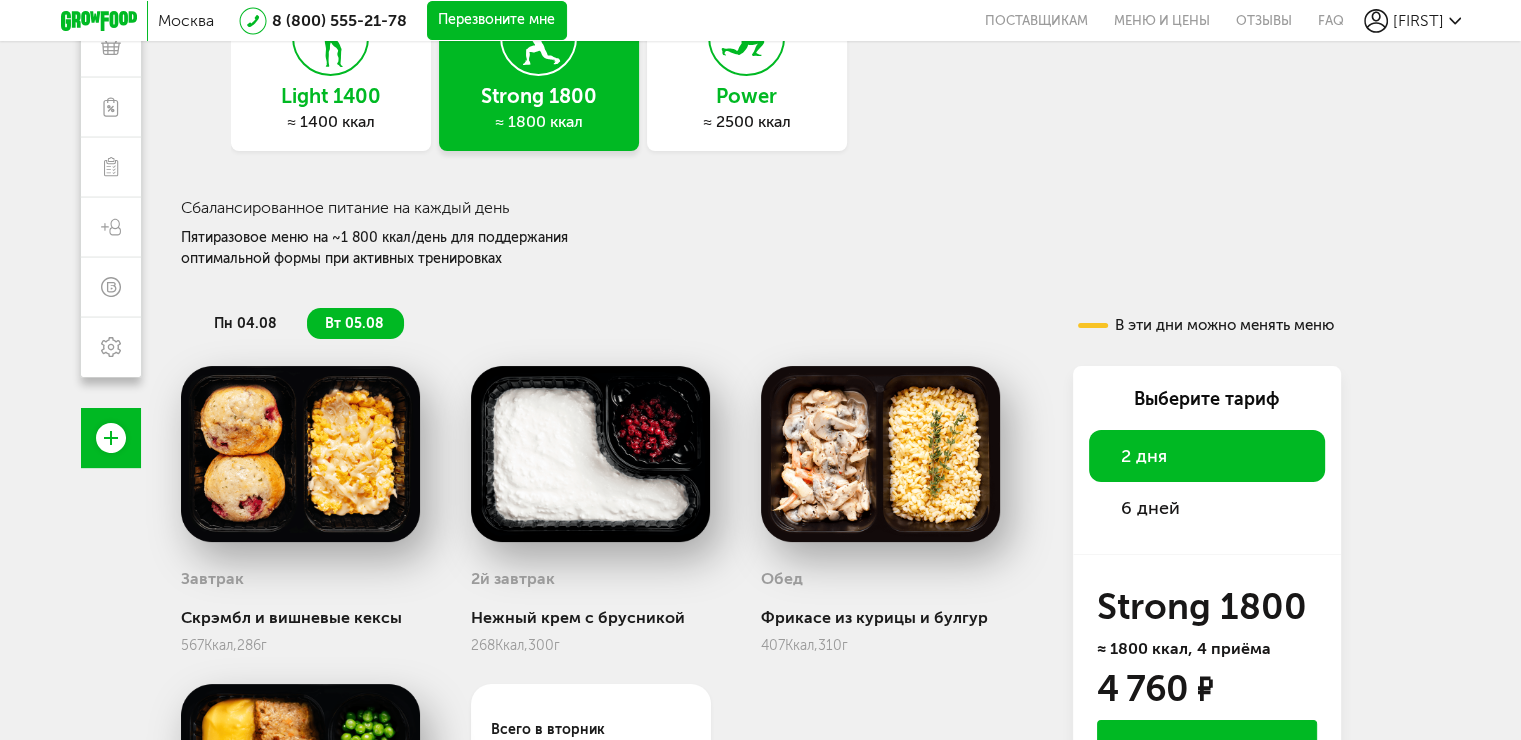 scroll, scrollTop: 400, scrollLeft: 0, axis: vertical 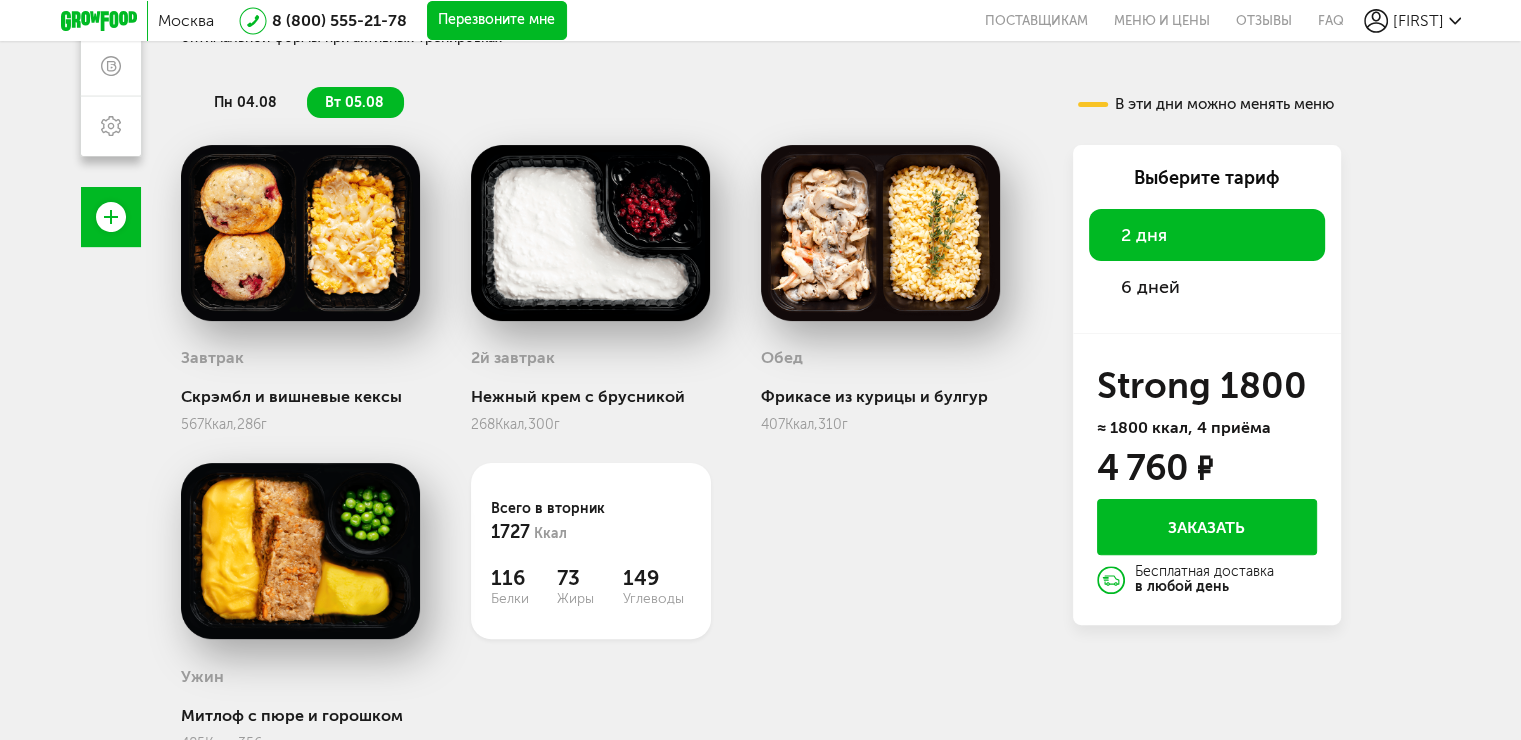 click on "6 дней" at bounding box center [1150, 287] 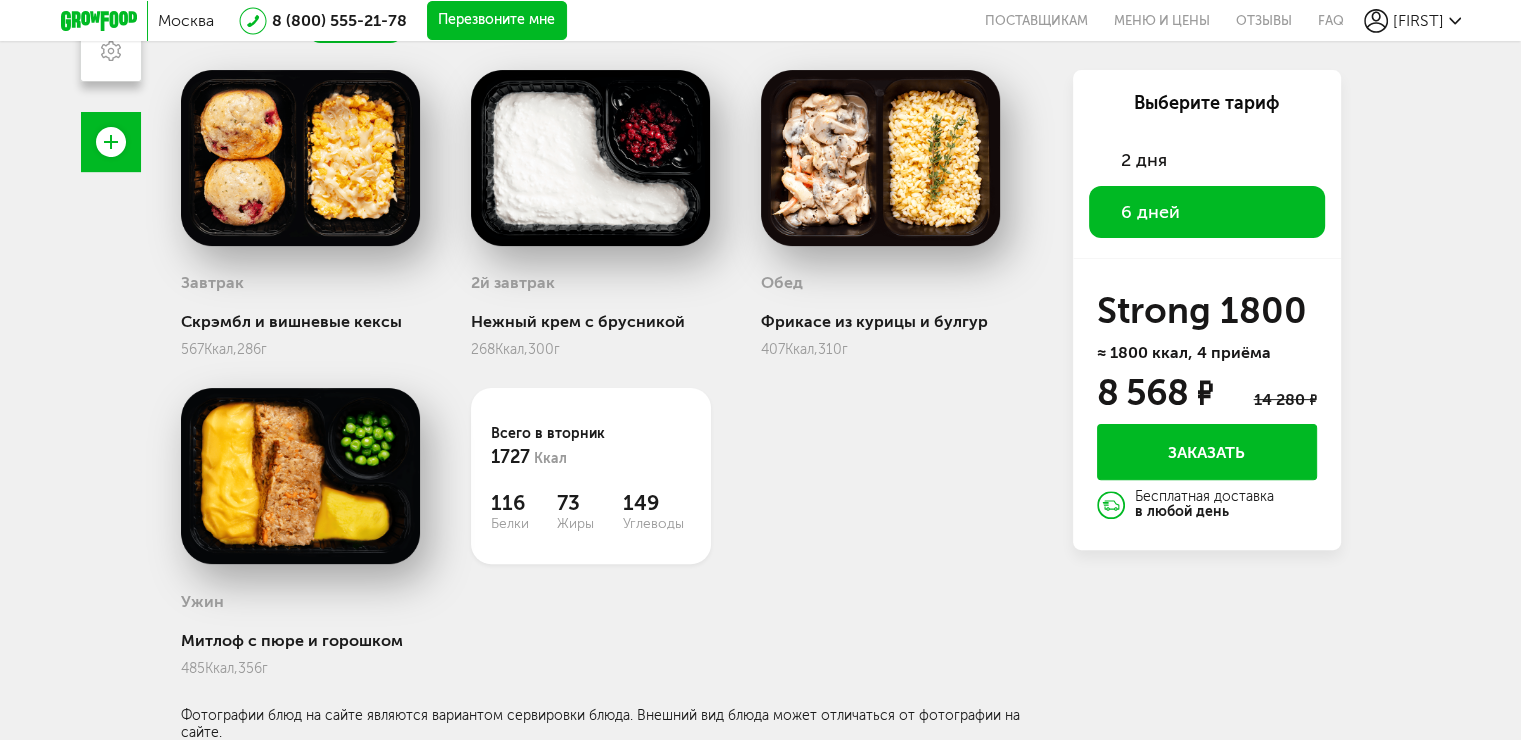 scroll, scrollTop: 0, scrollLeft: 0, axis: both 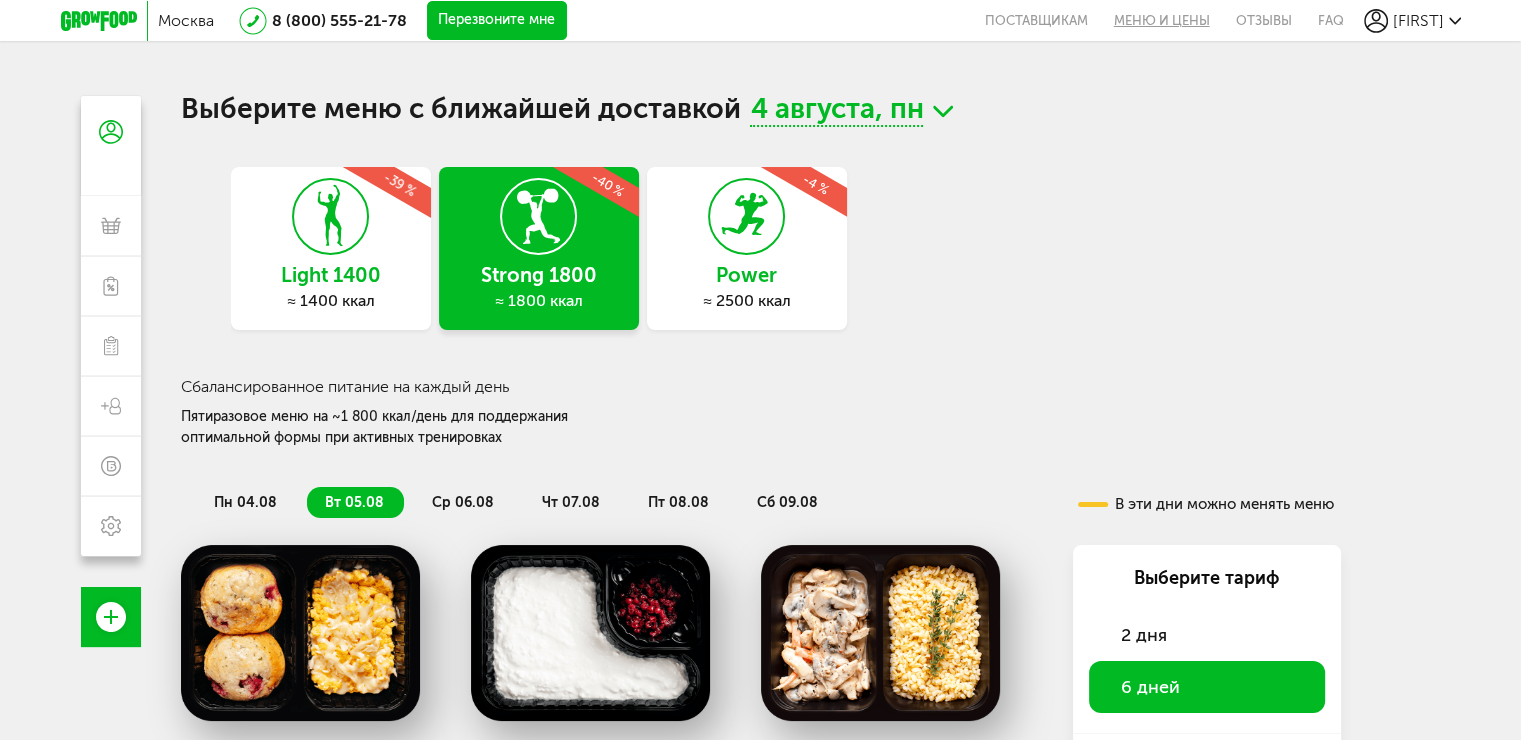 click on "Меню и цены" at bounding box center [1162, 20] 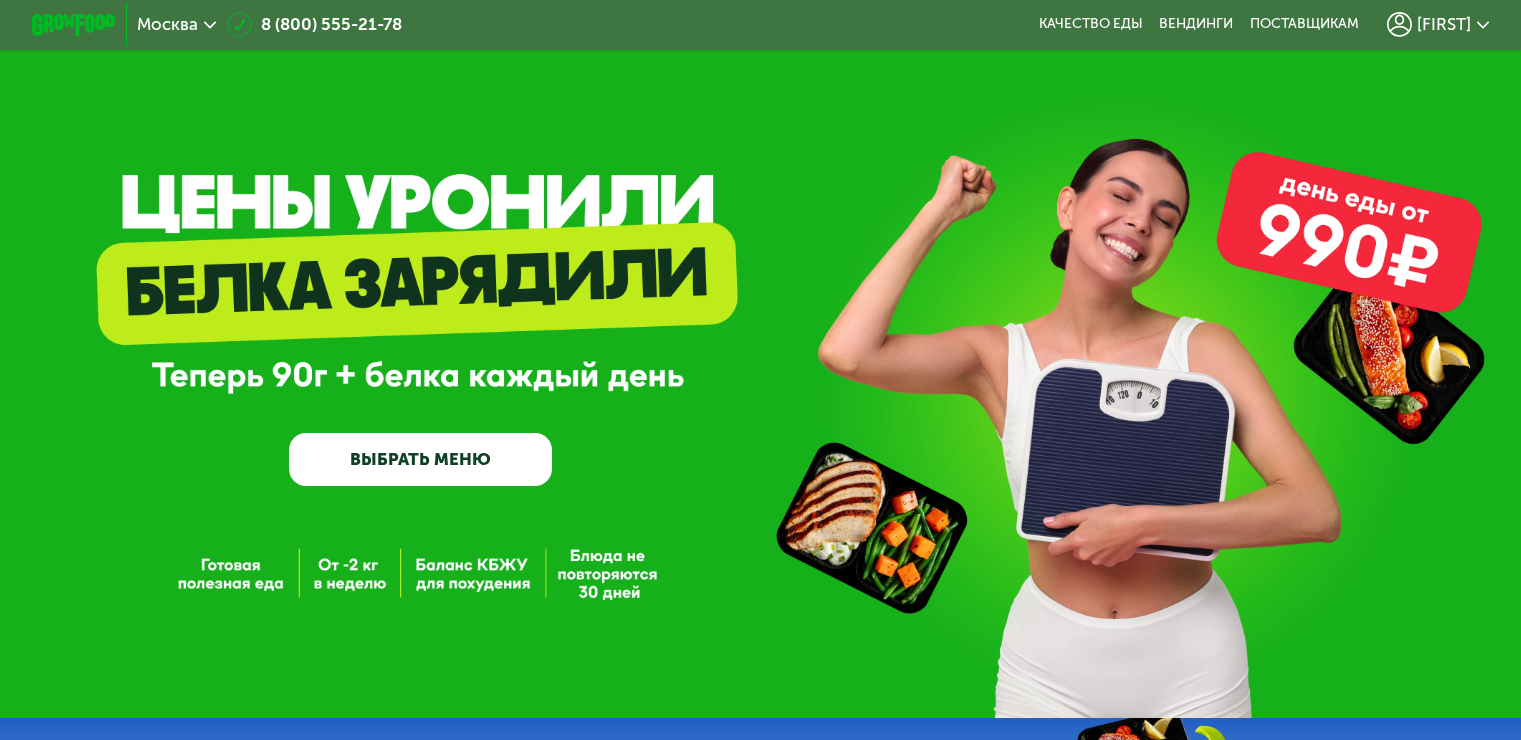 scroll, scrollTop: 0, scrollLeft: 0, axis: both 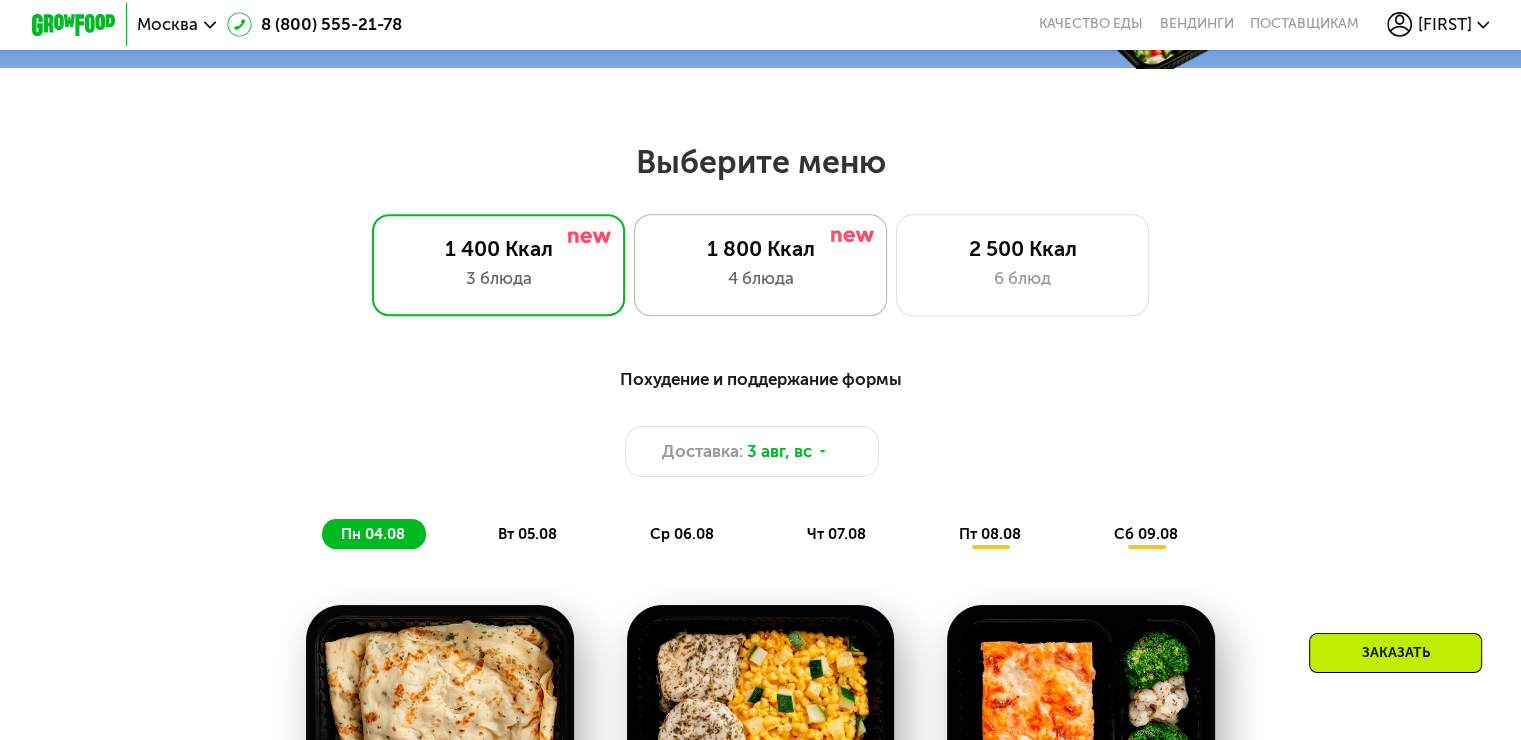 click on "4 блюда" at bounding box center (760, 278) 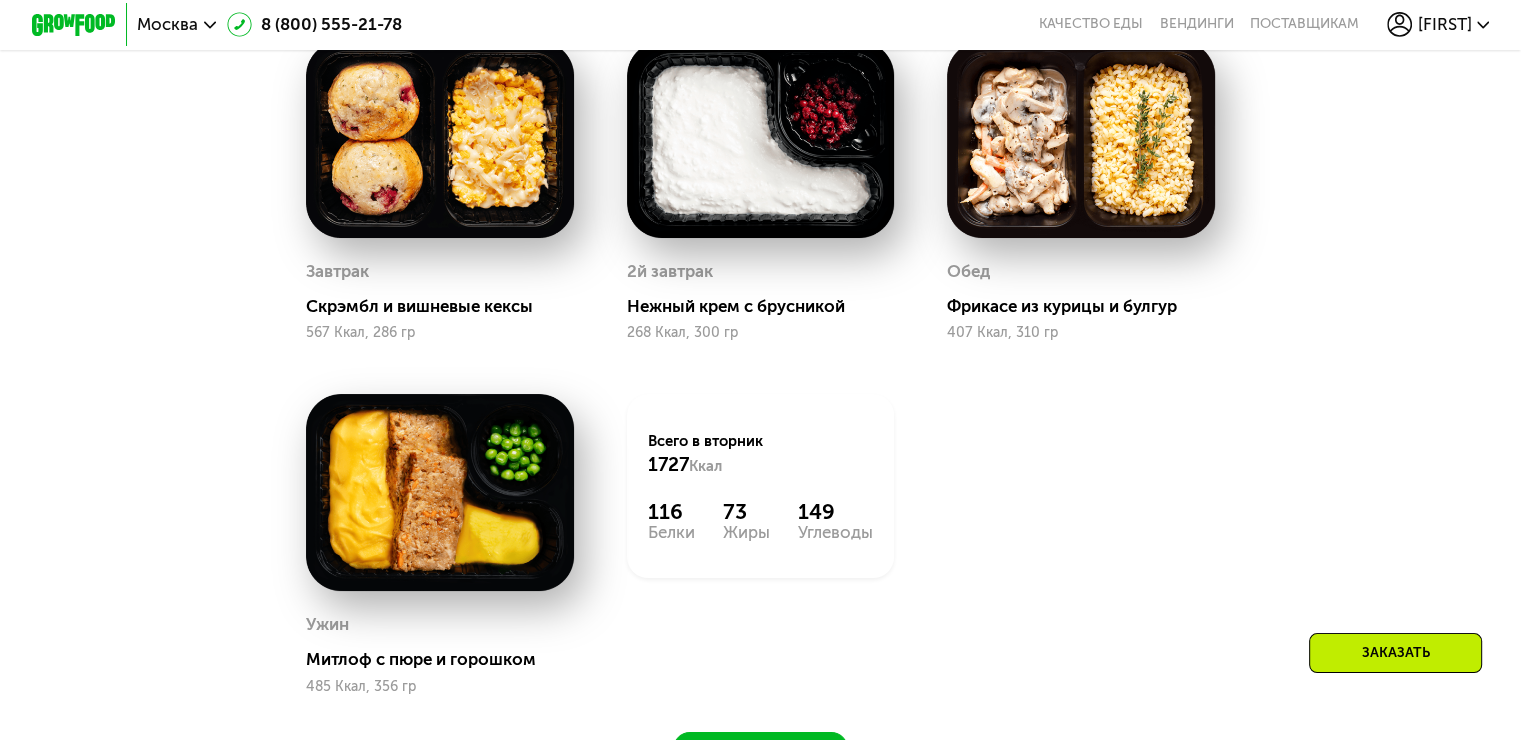 scroll, scrollTop: 1600, scrollLeft: 0, axis: vertical 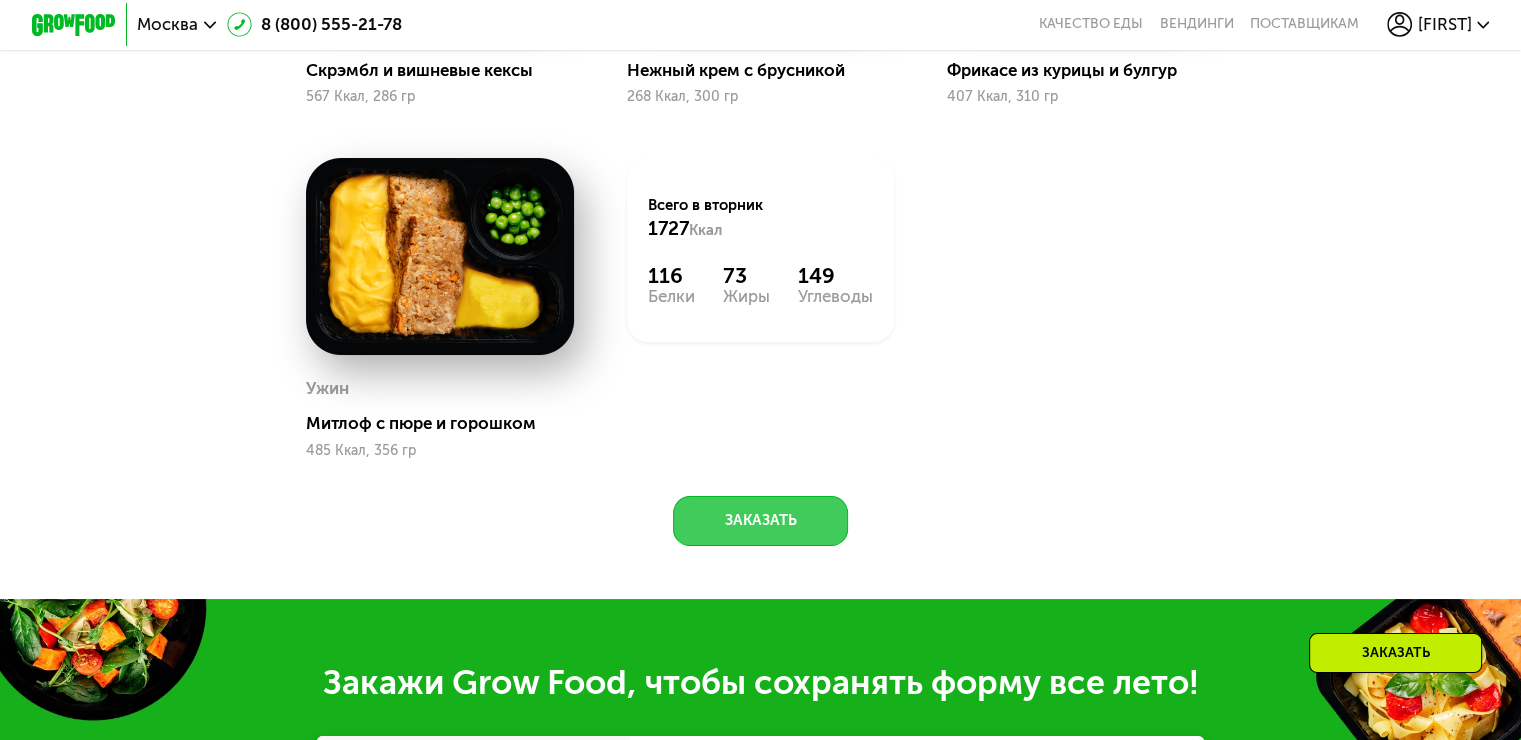 click on "Заказать" 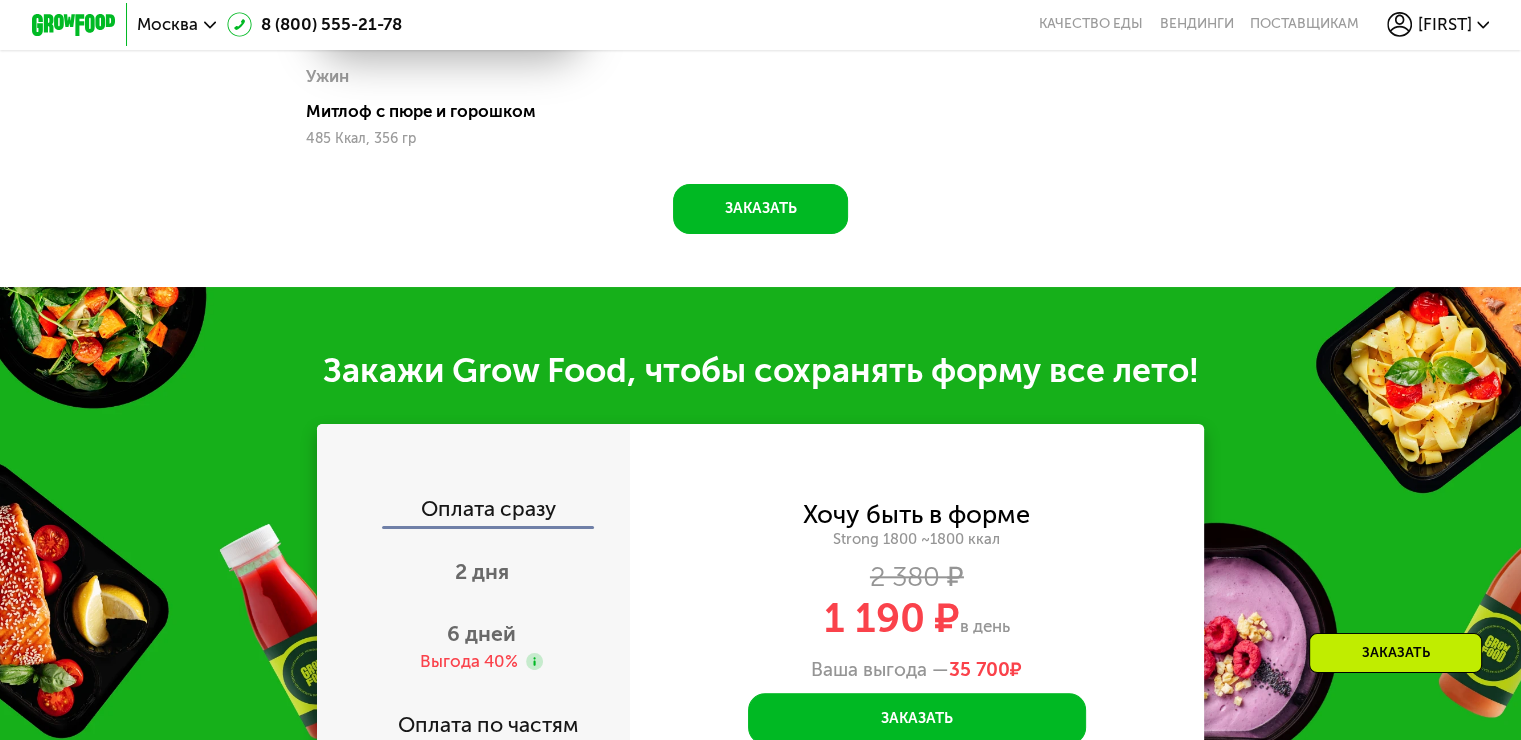 scroll, scrollTop: 2219, scrollLeft: 0, axis: vertical 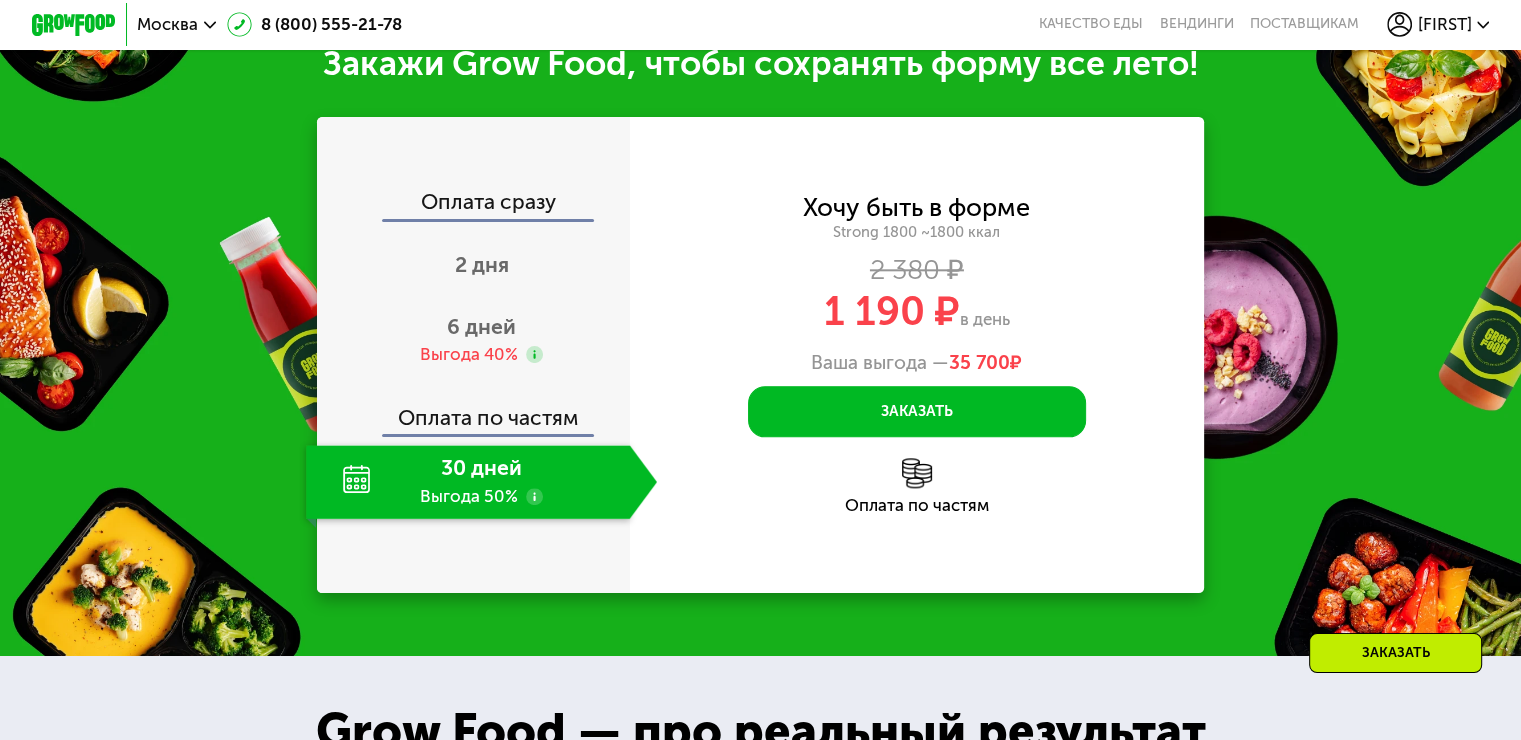 click at bounding box center [917, 473] 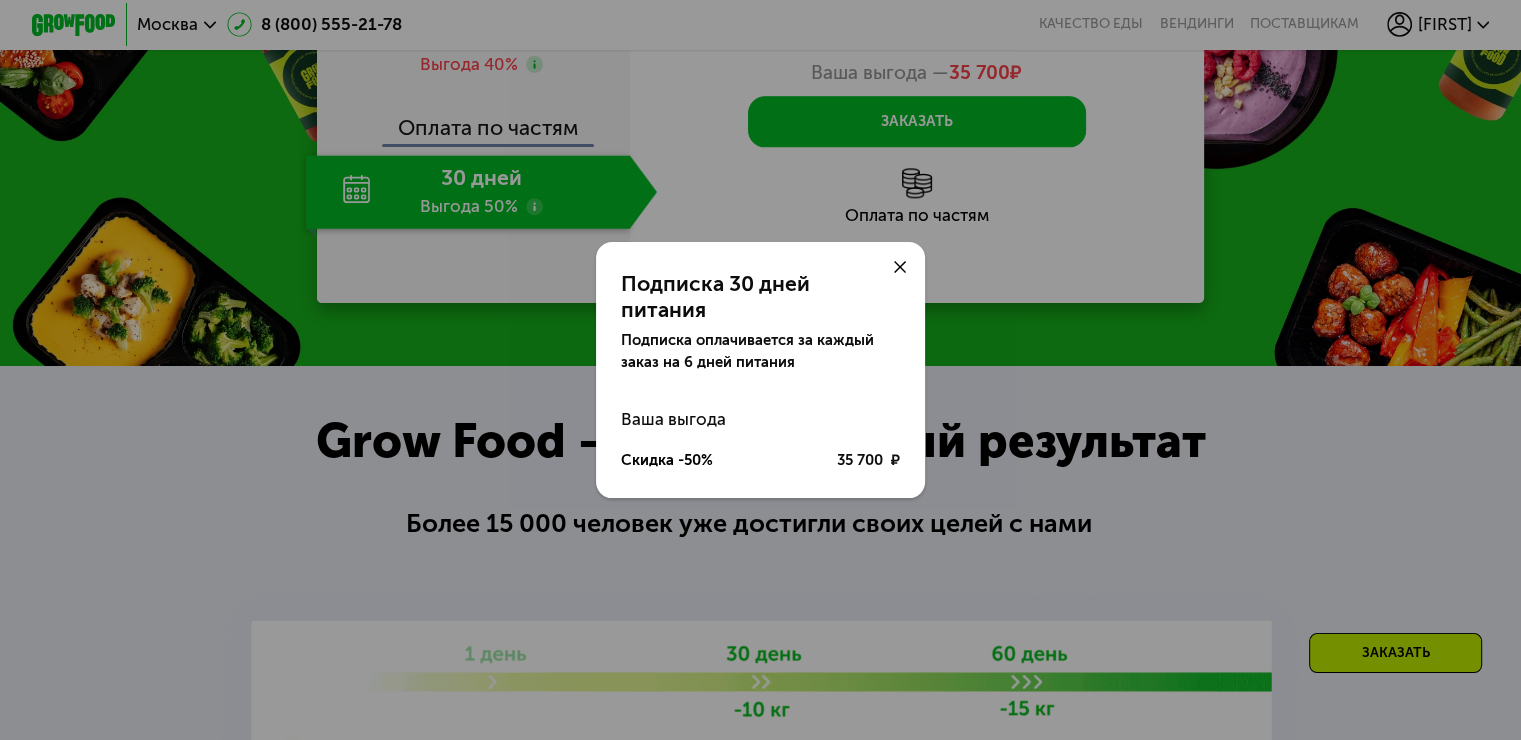 scroll, scrollTop: 2319, scrollLeft: 0, axis: vertical 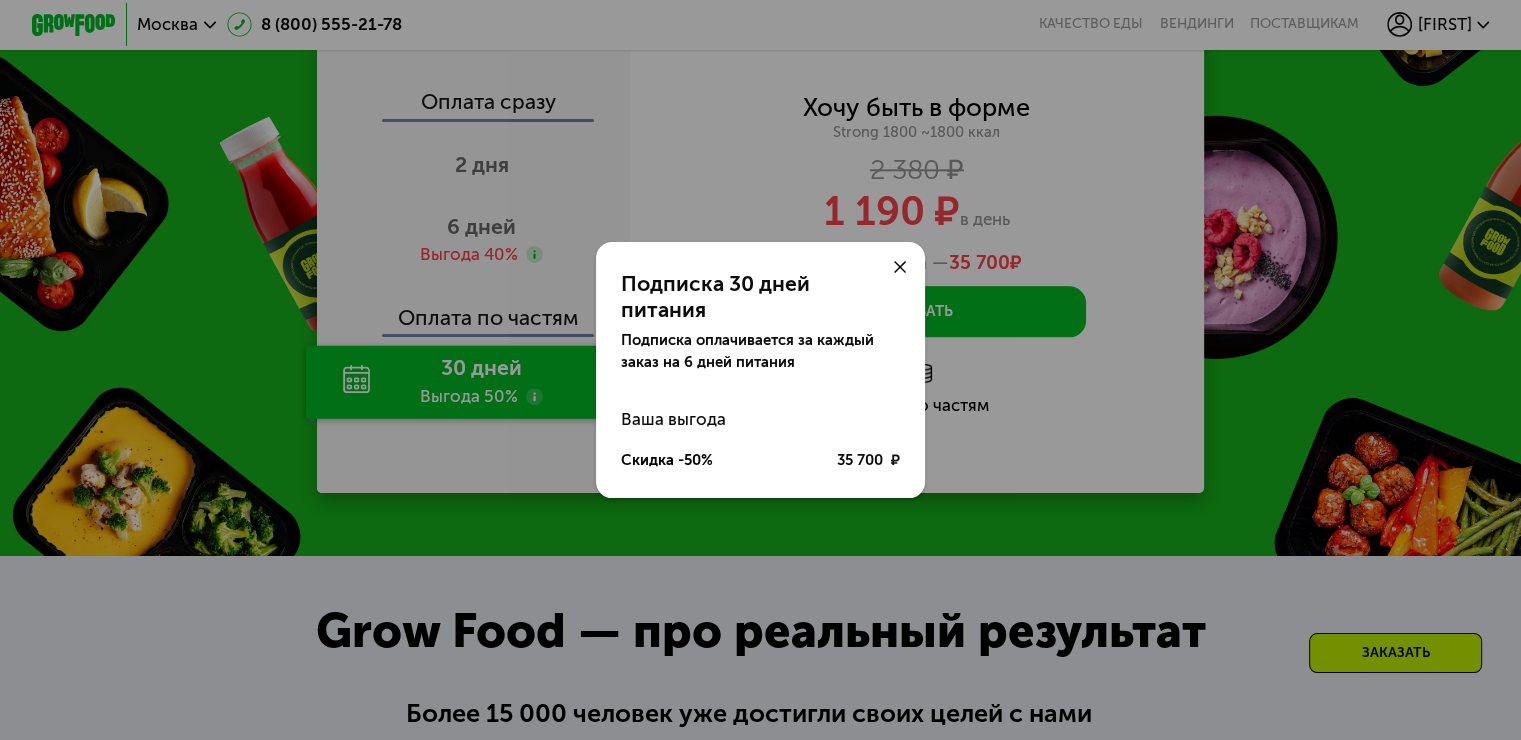 click 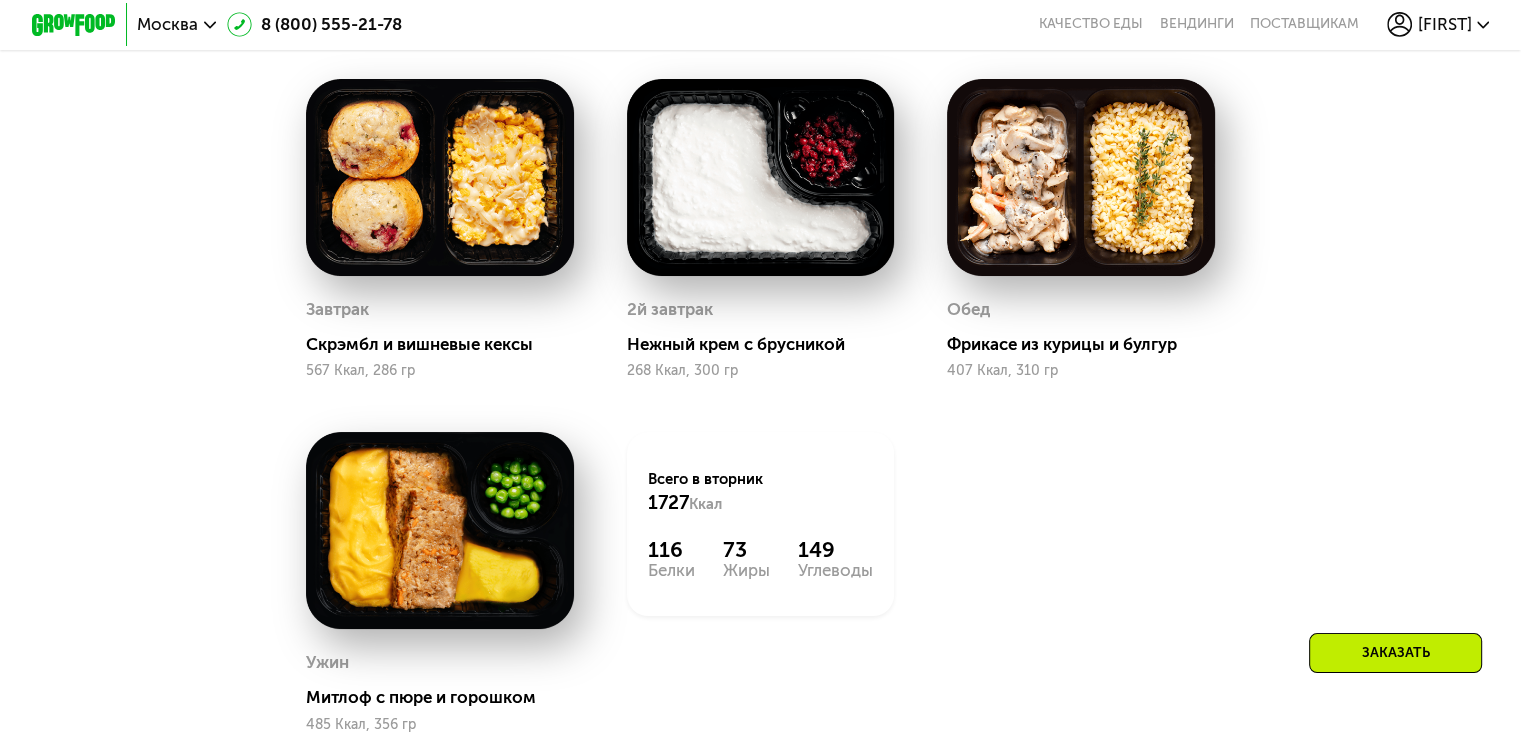 scroll, scrollTop: 1519, scrollLeft: 0, axis: vertical 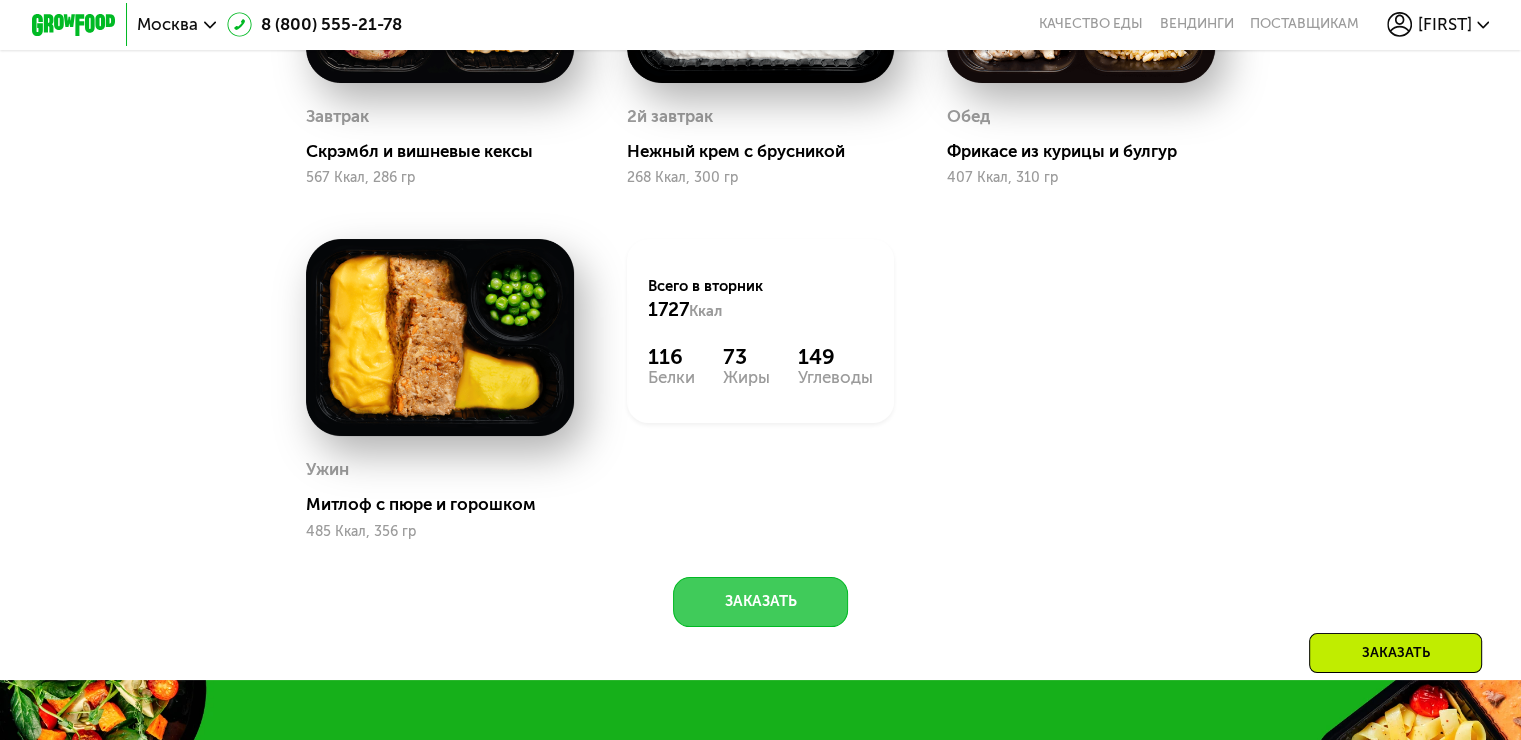 click on "Заказать" 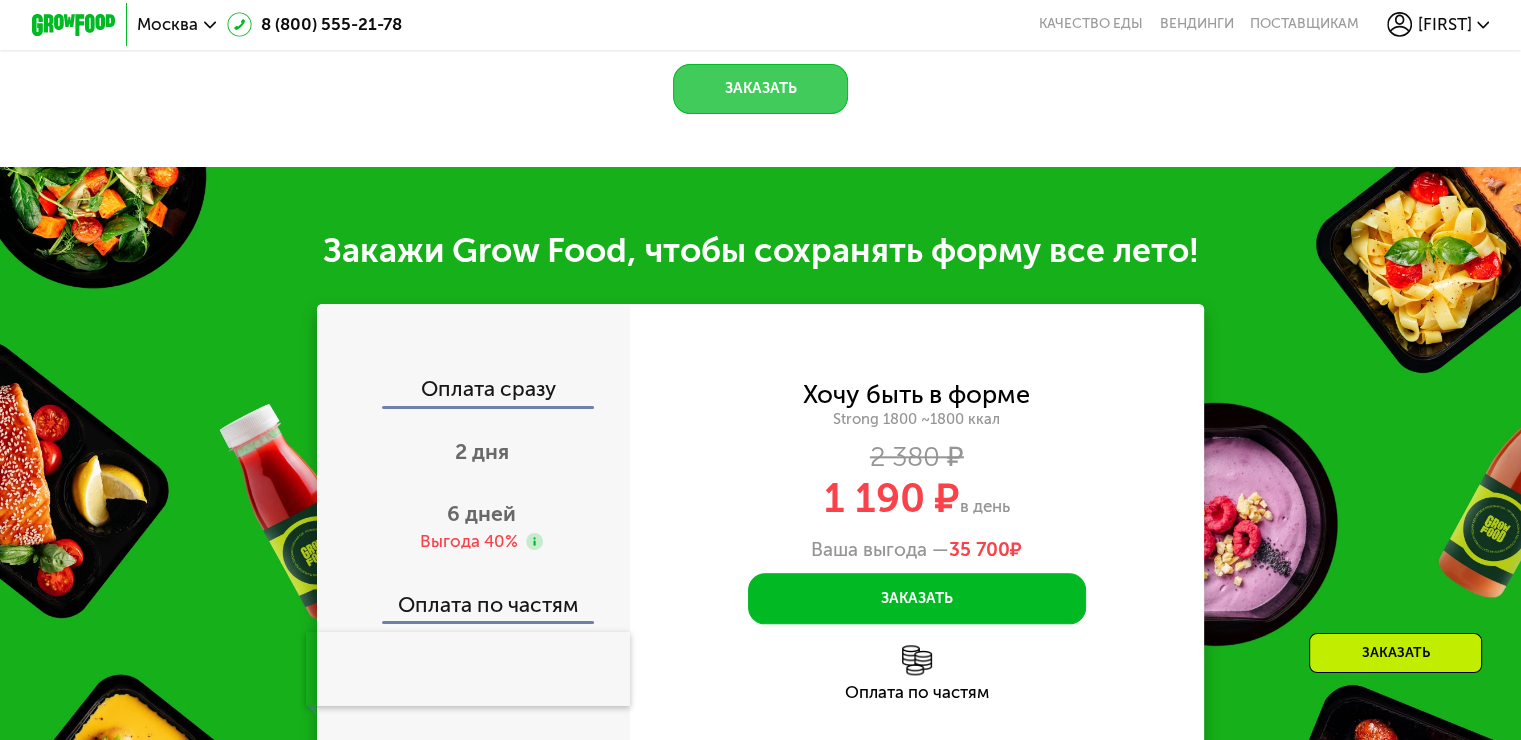 scroll, scrollTop: 2219, scrollLeft: 0, axis: vertical 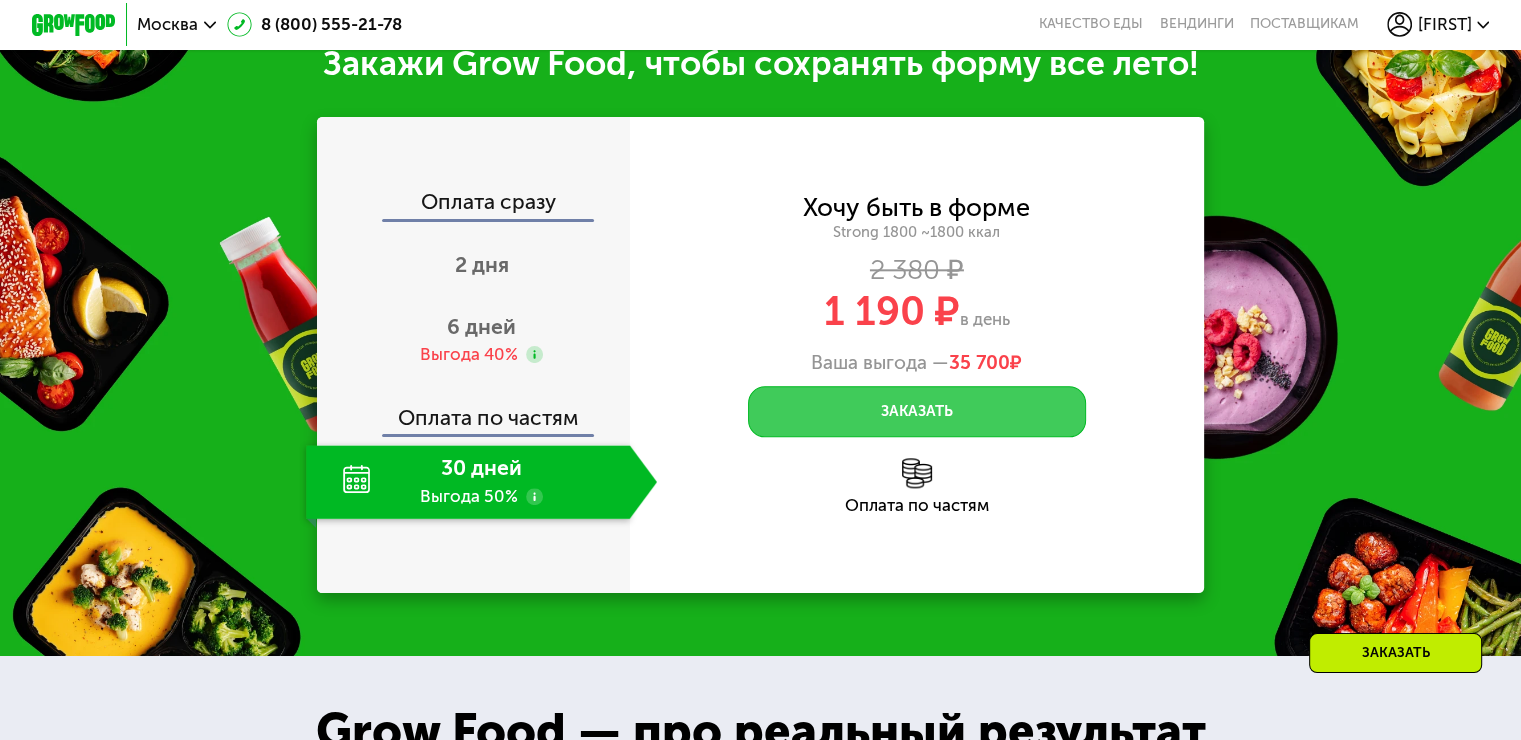 click on "Заказать" at bounding box center (917, 411) 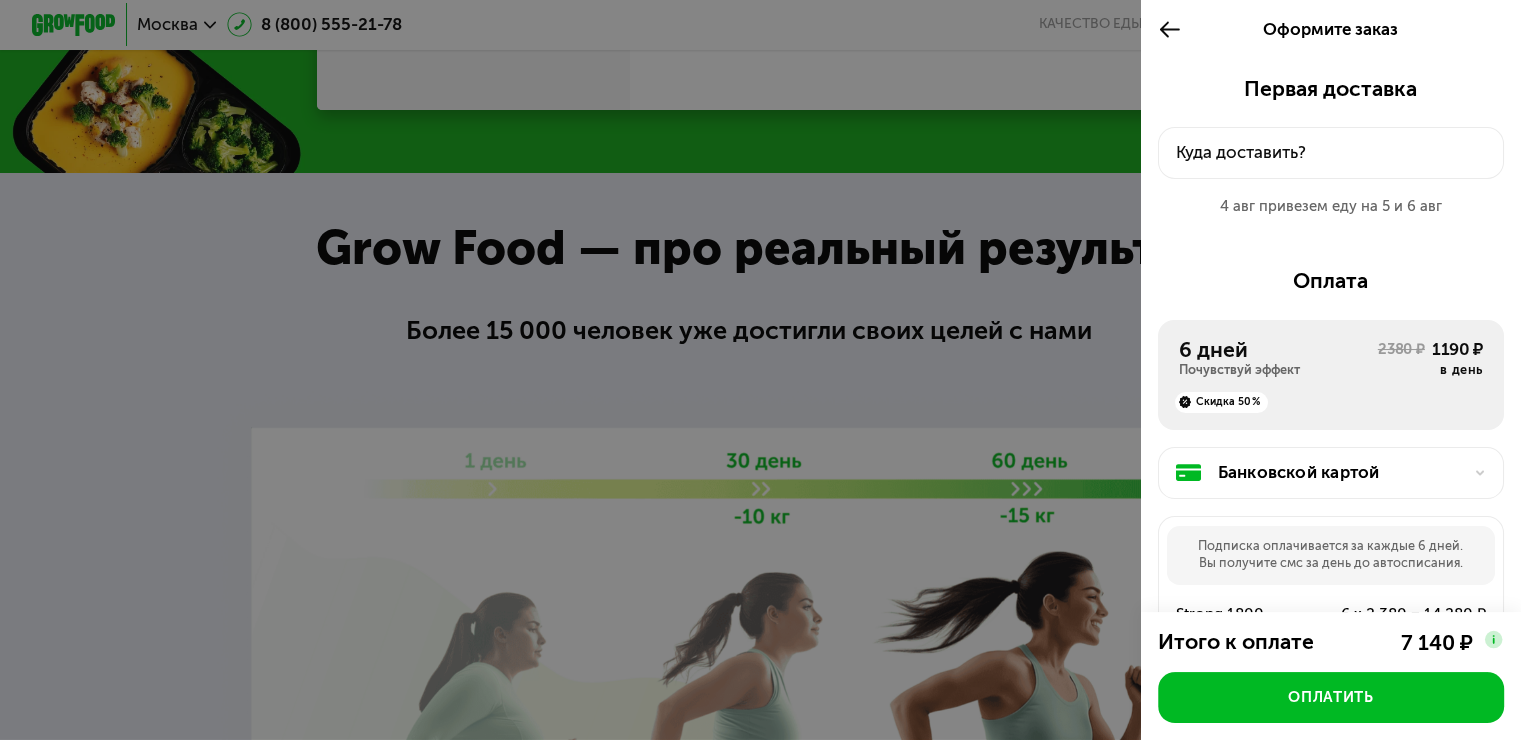 scroll, scrollTop: 2619, scrollLeft: 0, axis: vertical 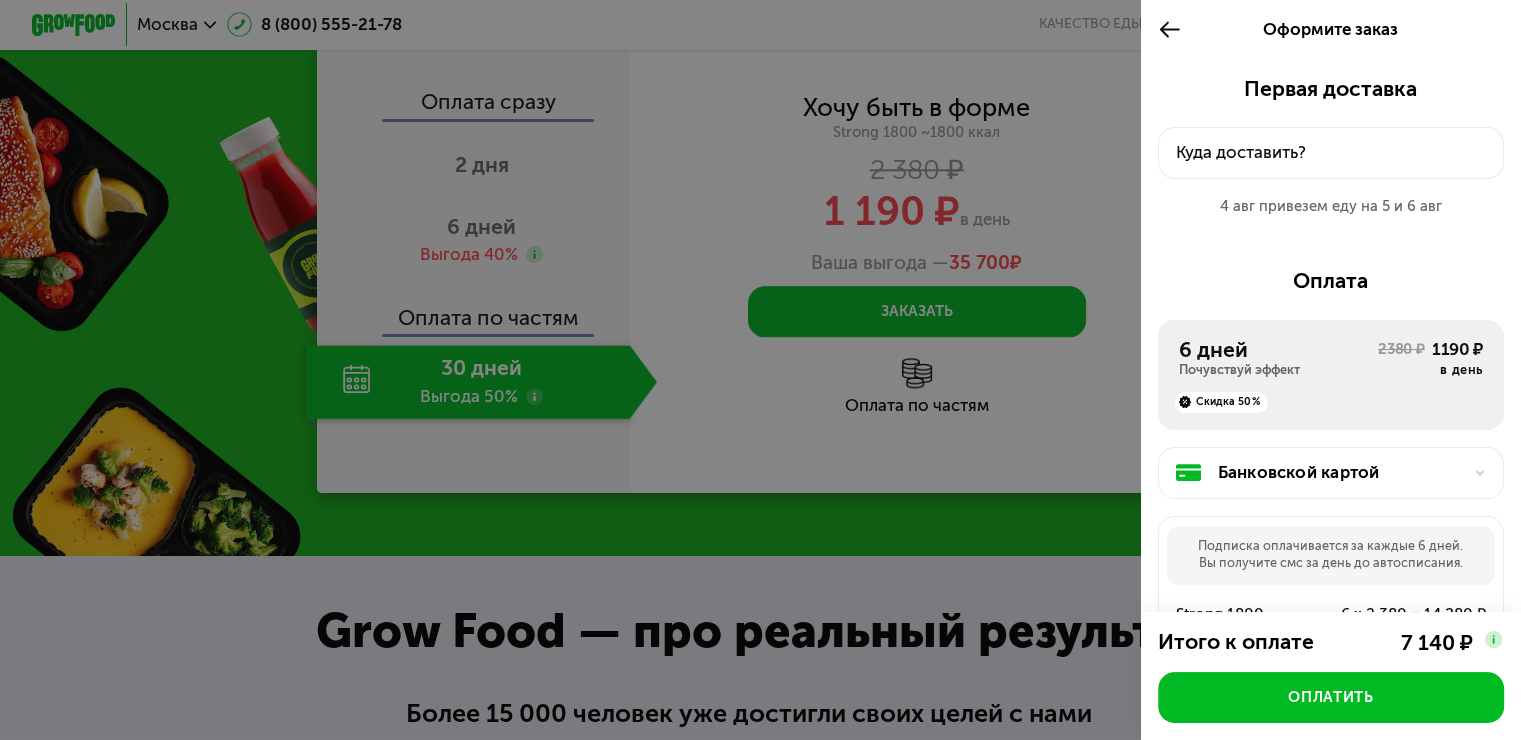click 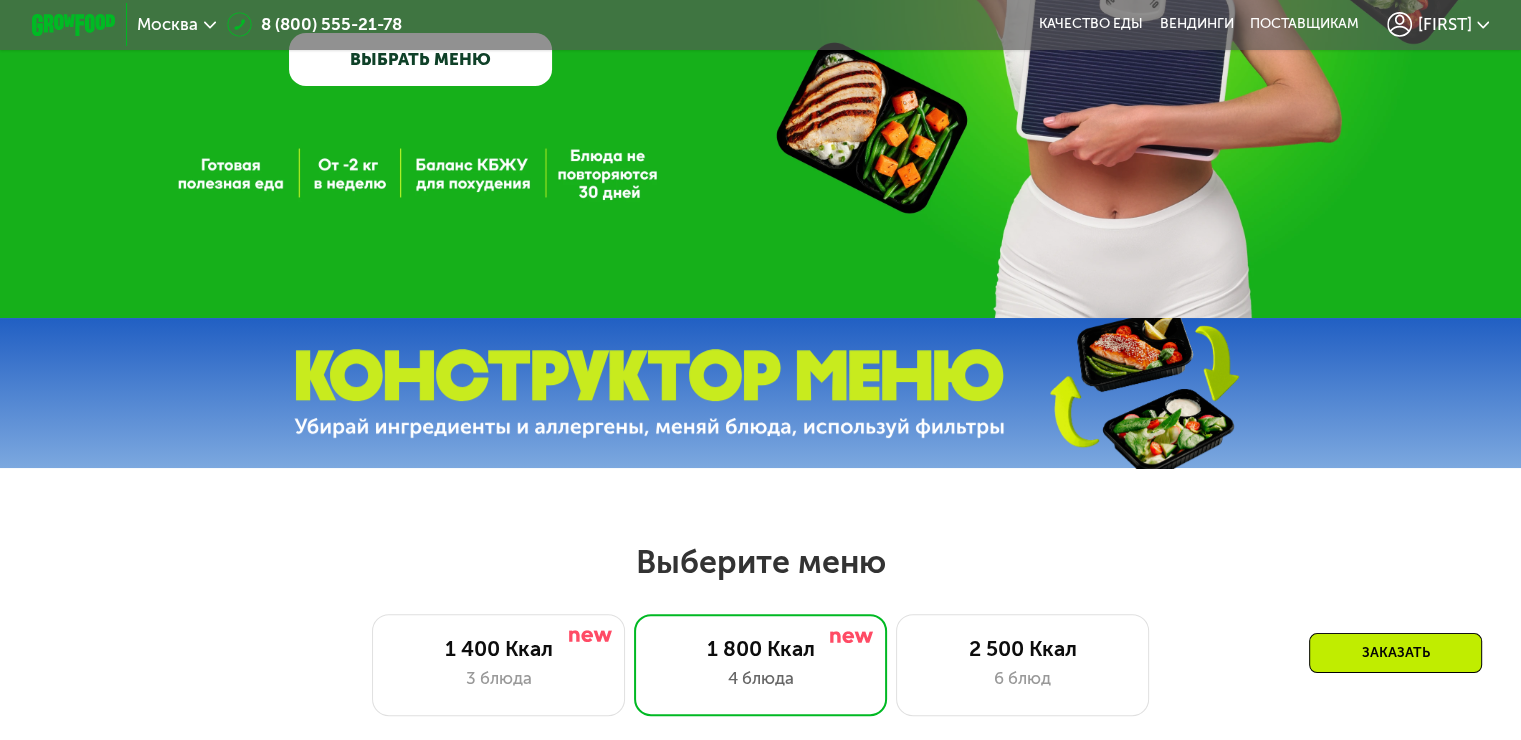 scroll, scrollTop: 0, scrollLeft: 0, axis: both 